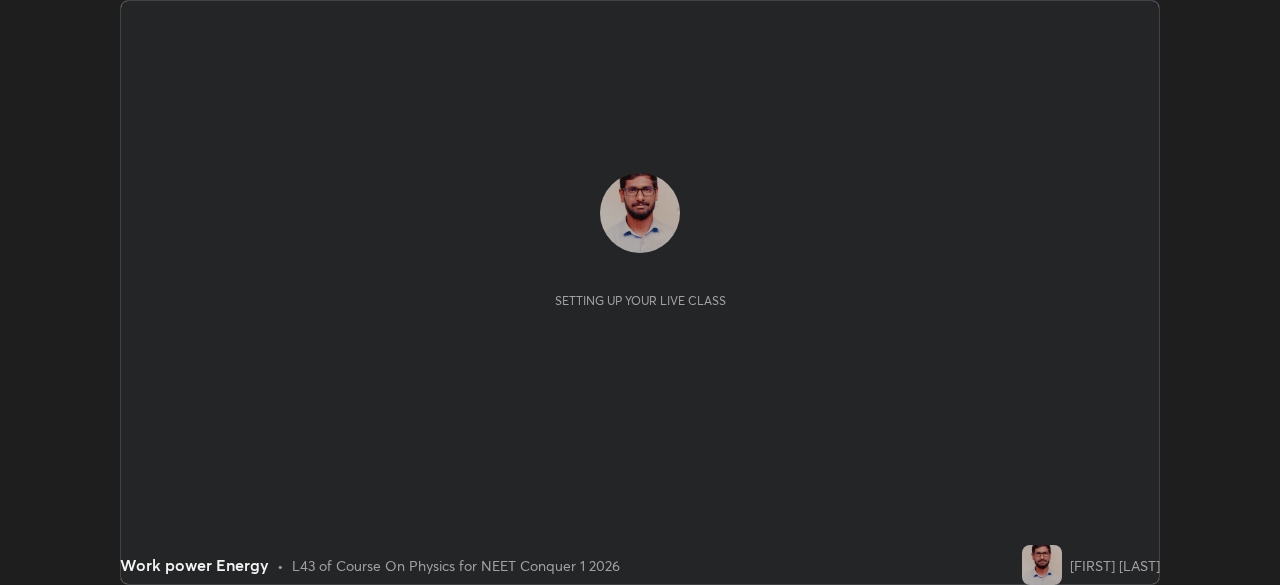 scroll, scrollTop: 0, scrollLeft: 0, axis: both 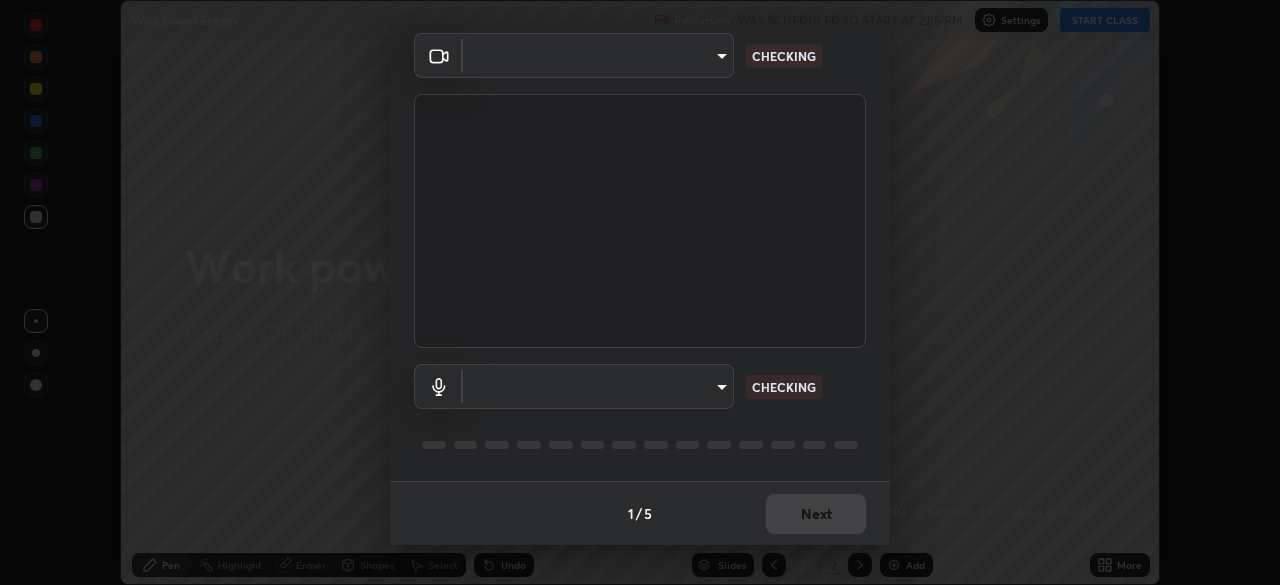 type on "b98531ccb291fb31e3b89e40f042c7c38db18d895562f17e0e36bfb5aca72fd8" 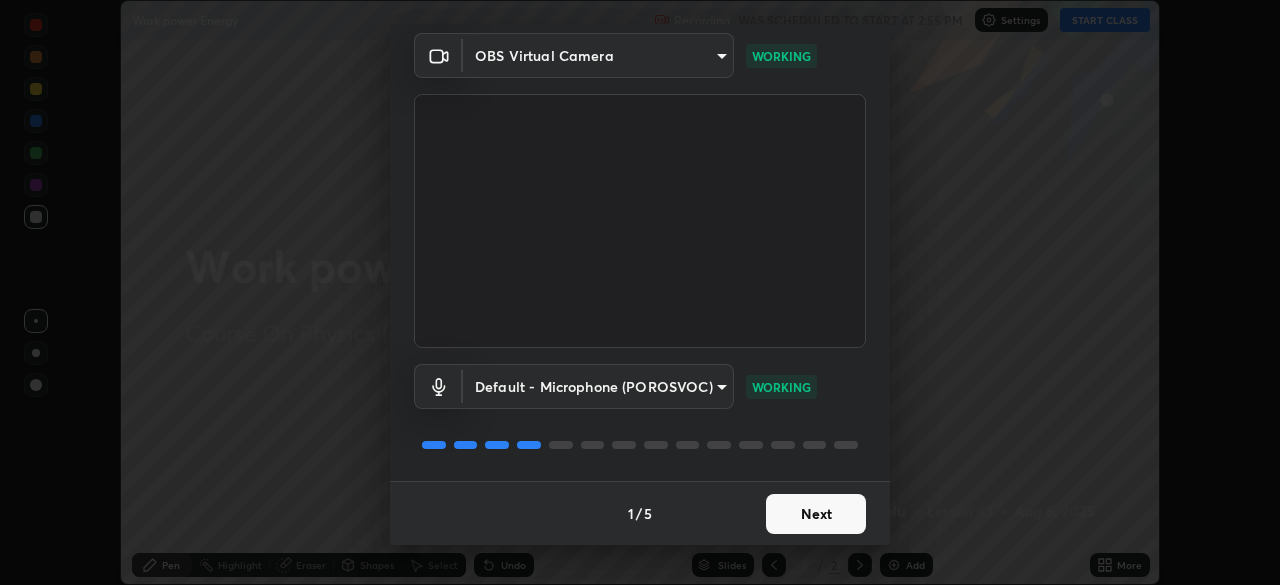 click on "Next" at bounding box center [816, 514] 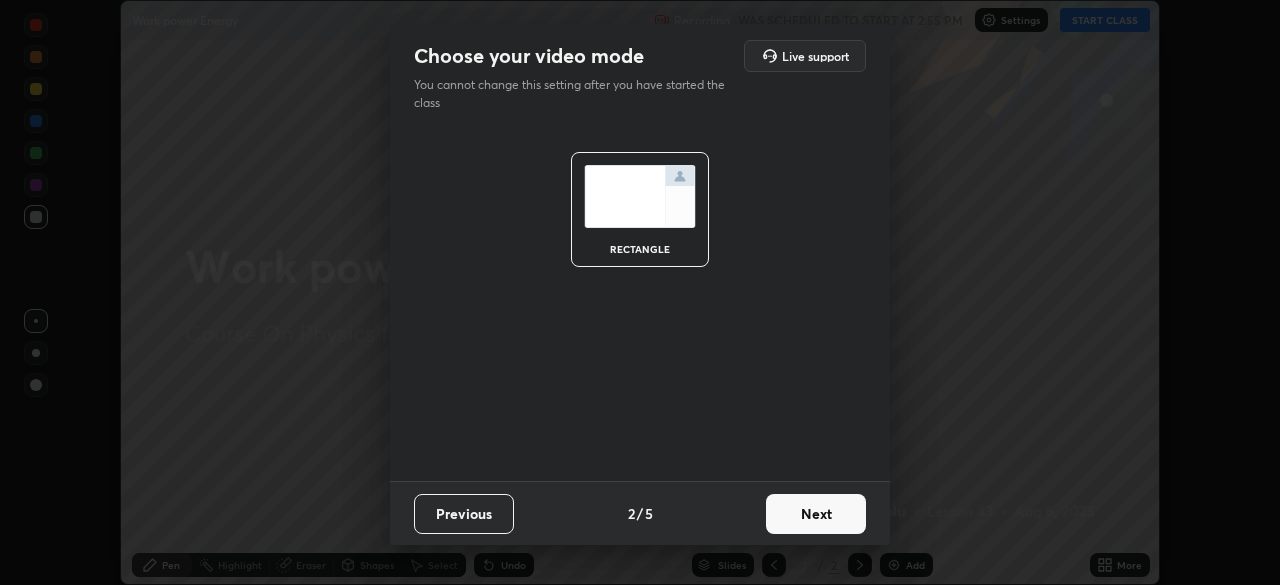 scroll, scrollTop: 0, scrollLeft: 0, axis: both 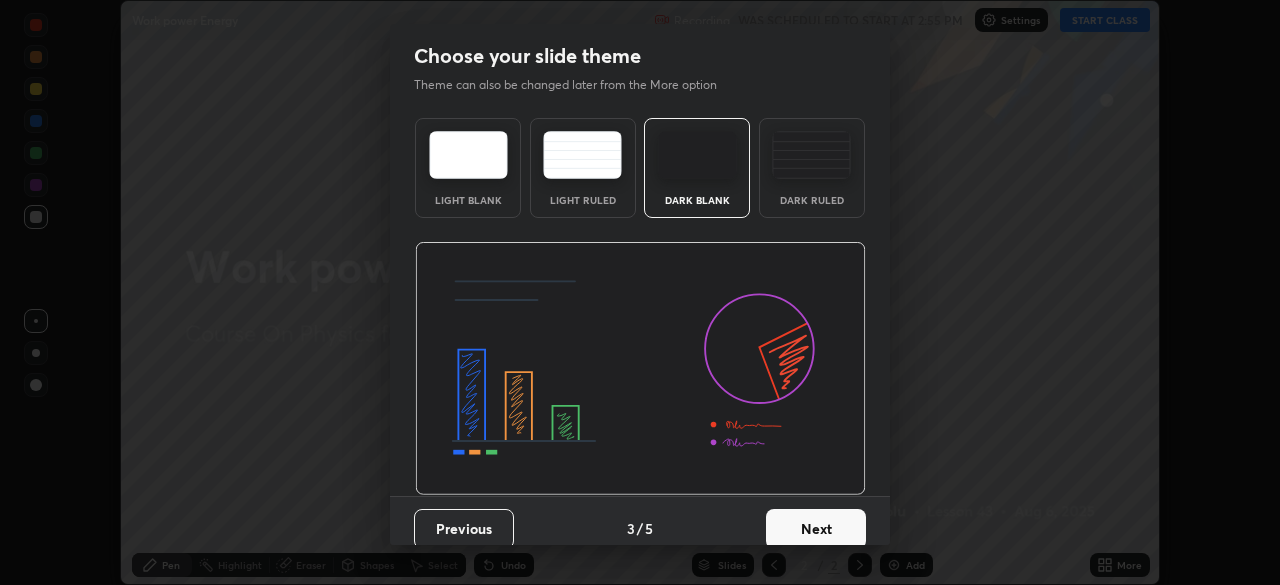 click on "Next" at bounding box center [816, 529] 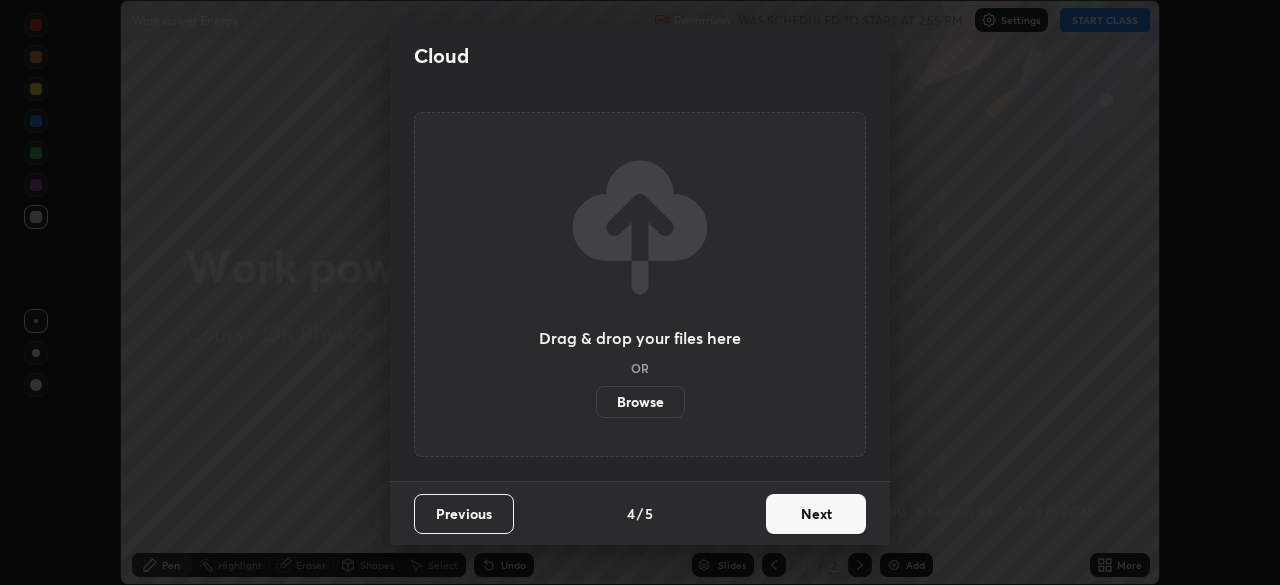 click on "Next" at bounding box center (816, 514) 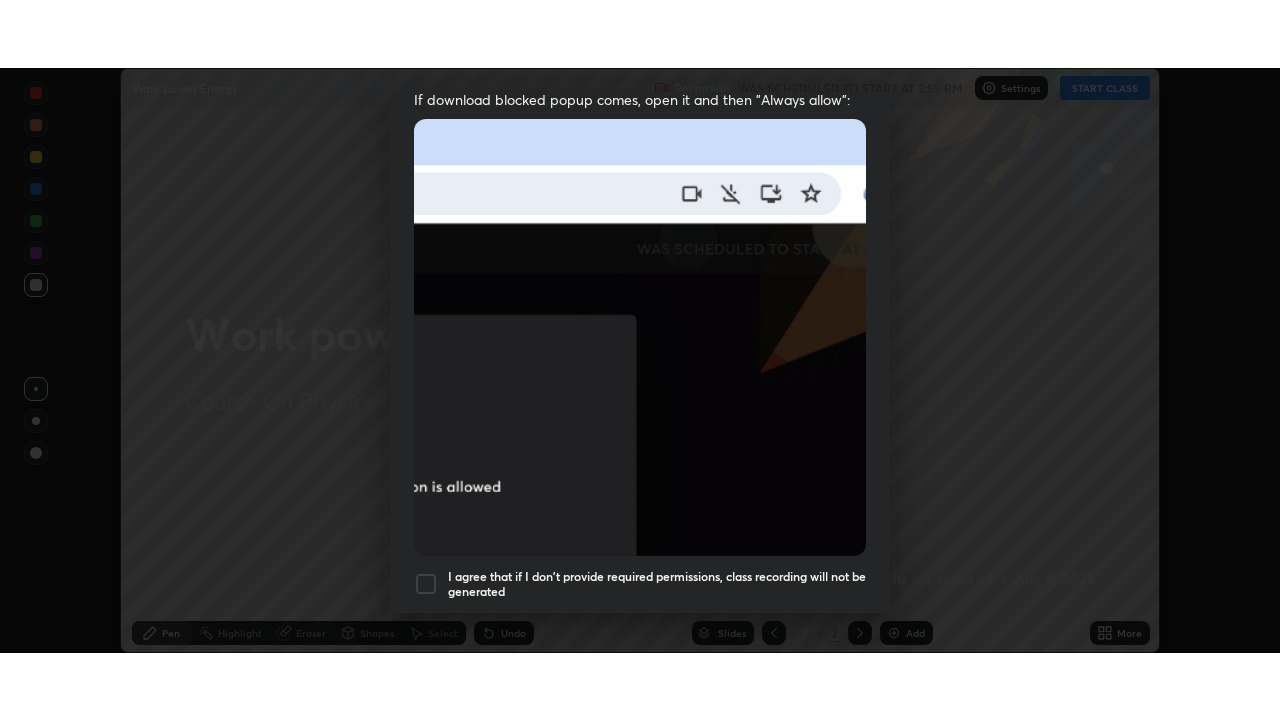 scroll, scrollTop: 479, scrollLeft: 0, axis: vertical 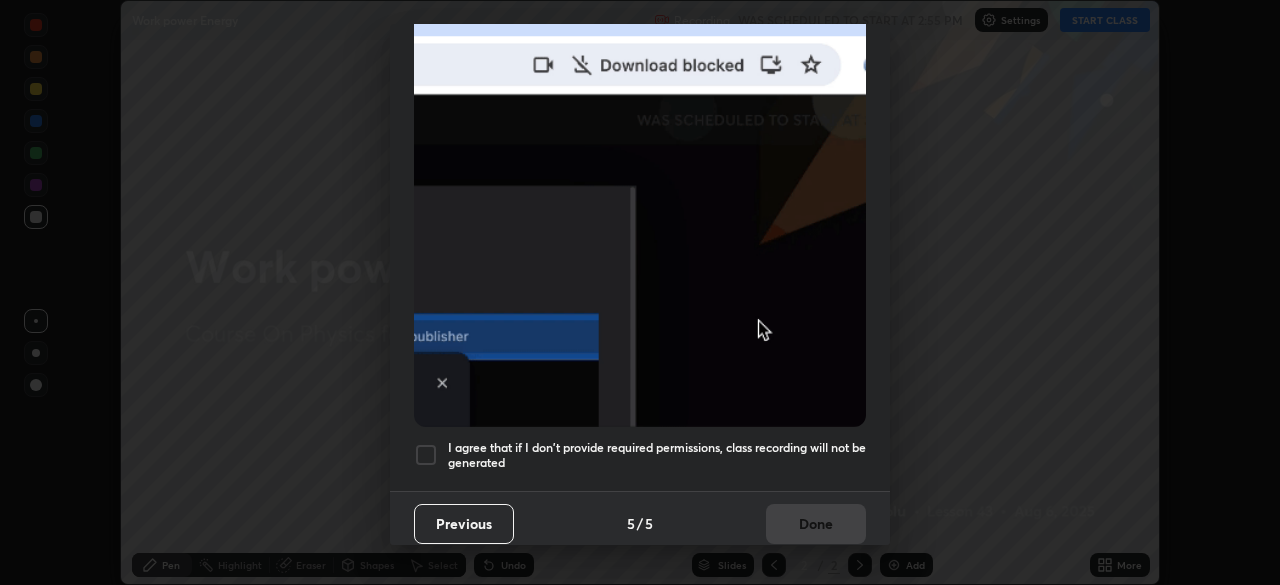 click at bounding box center (426, 455) 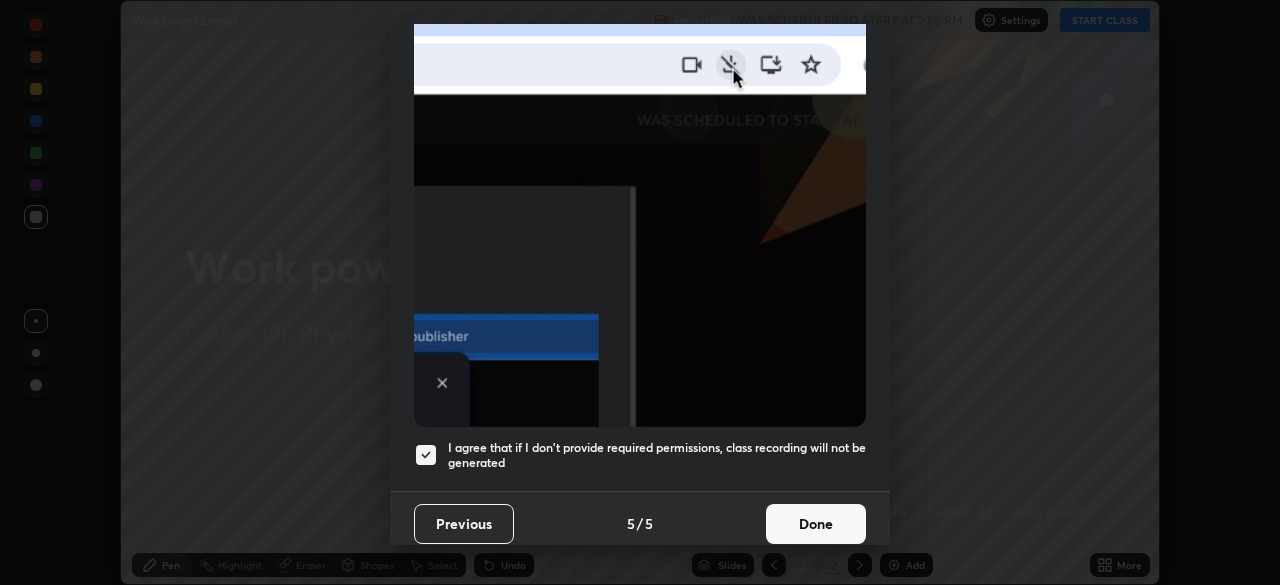 click on "Done" at bounding box center (816, 524) 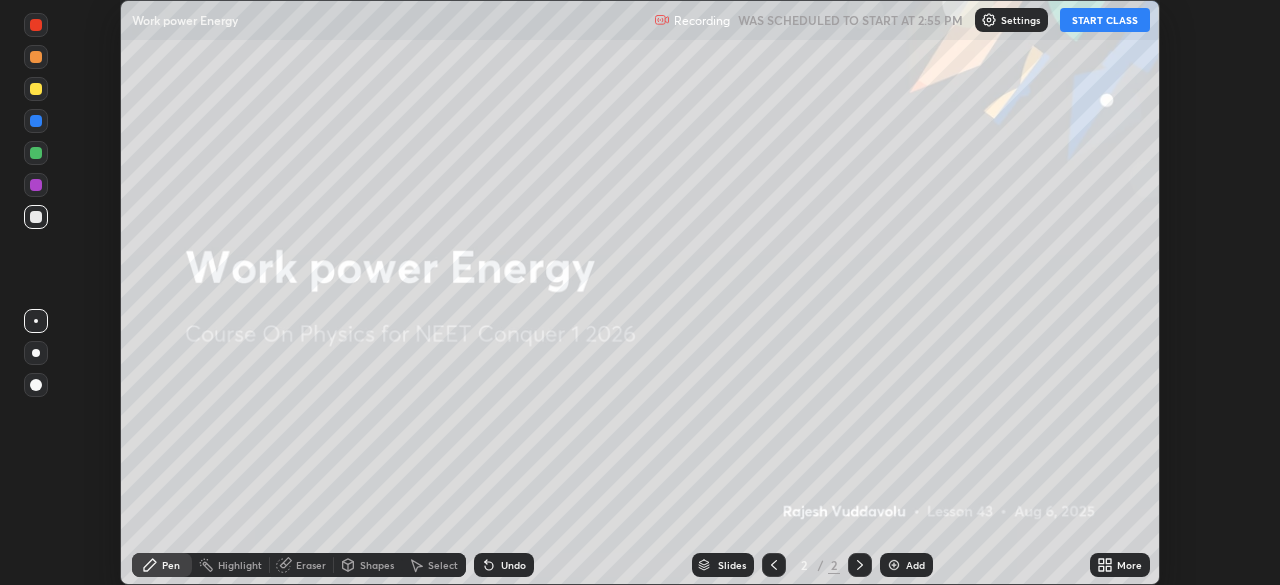 click on "START CLASS" at bounding box center [1105, 20] 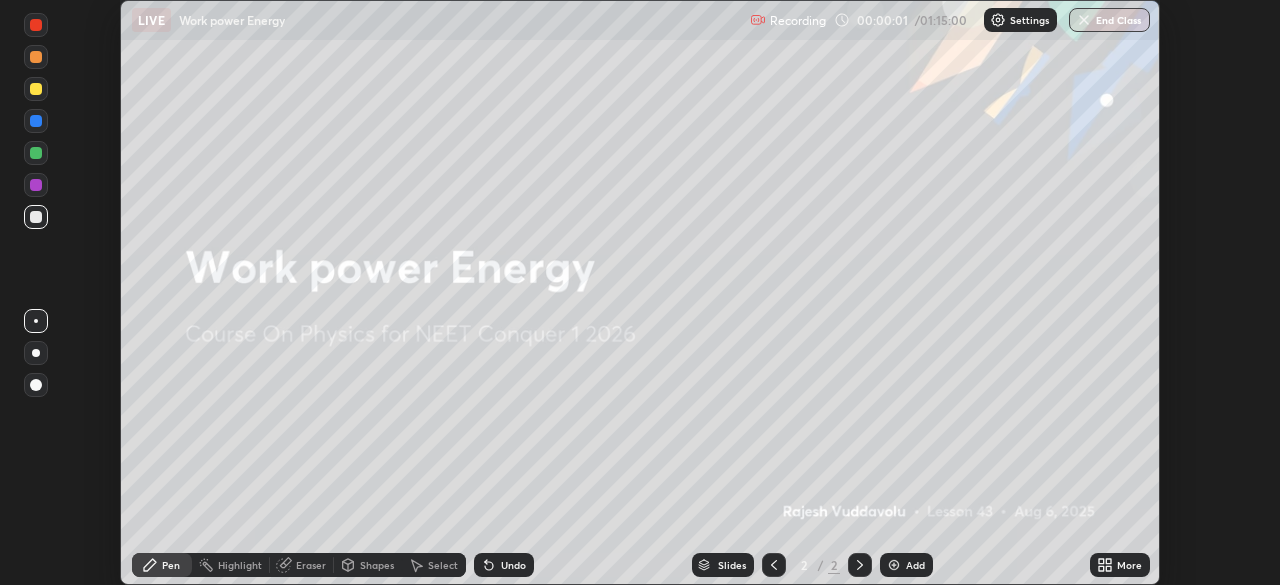 click 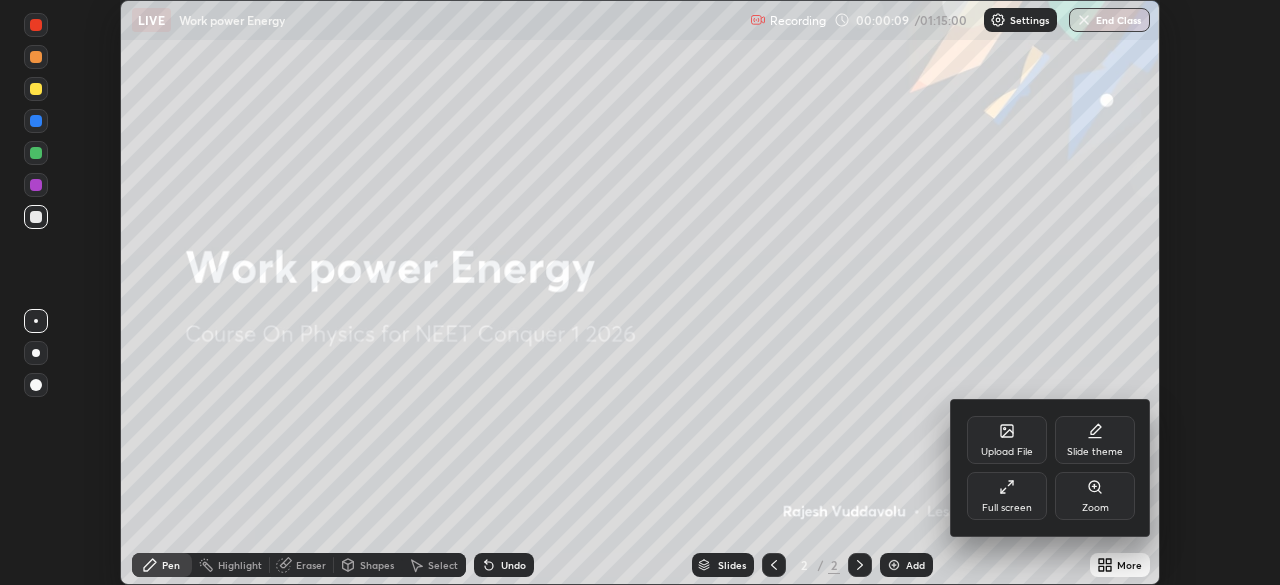 click at bounding box center [640, 292] 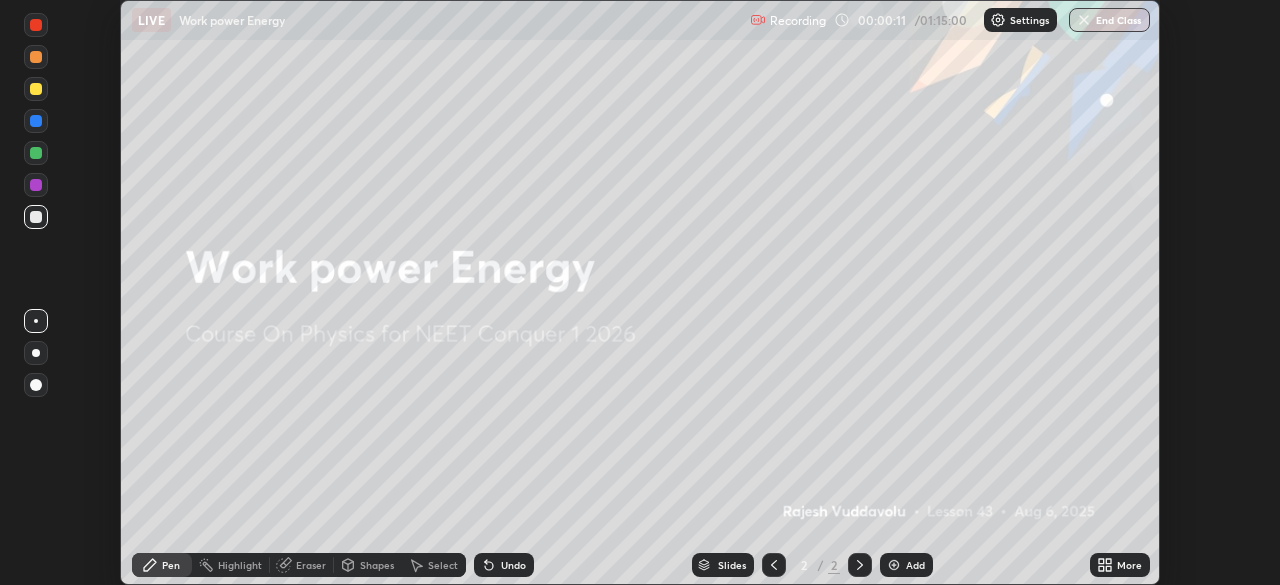 click on "Add" at bounding box center (915, 565) 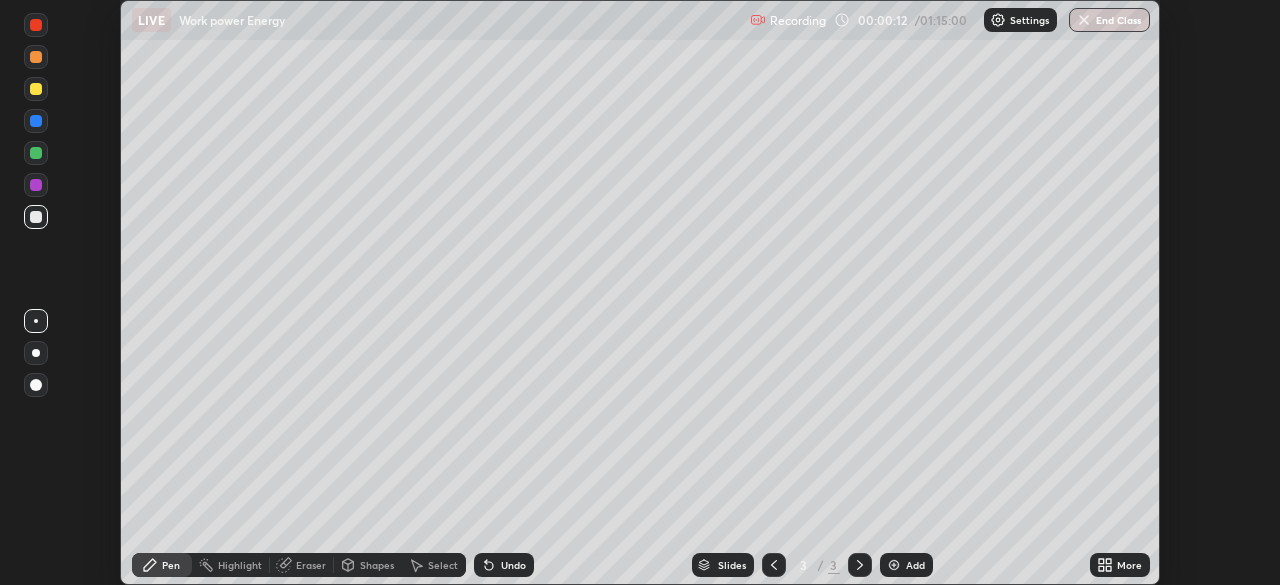 click on "More" at bounding box center [1120, 565] 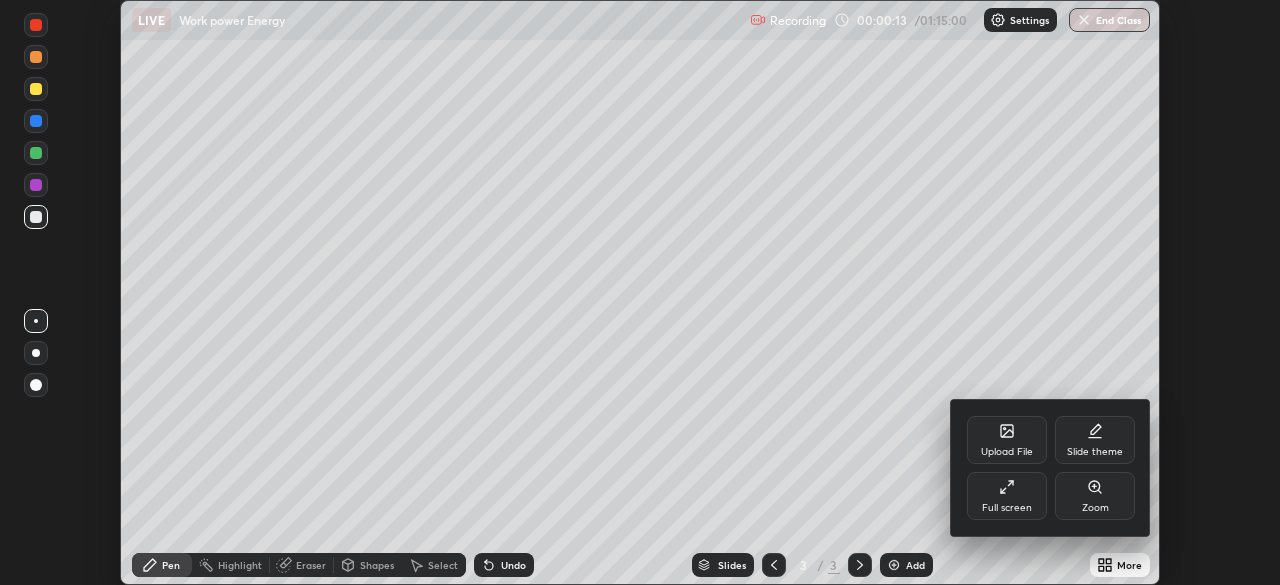 click on "Full screen" at bounding box center [1007, 496] 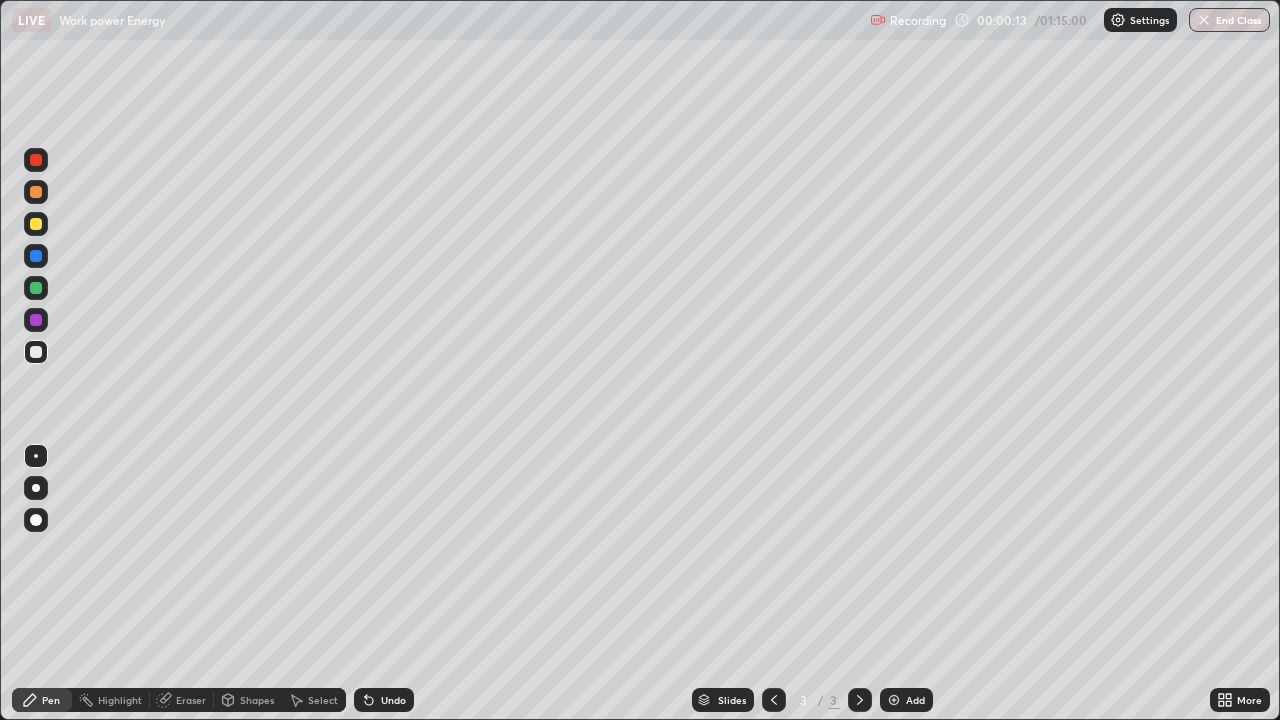 scroll, scrollTop: 99280, scrollLeft: 98720, axis: both 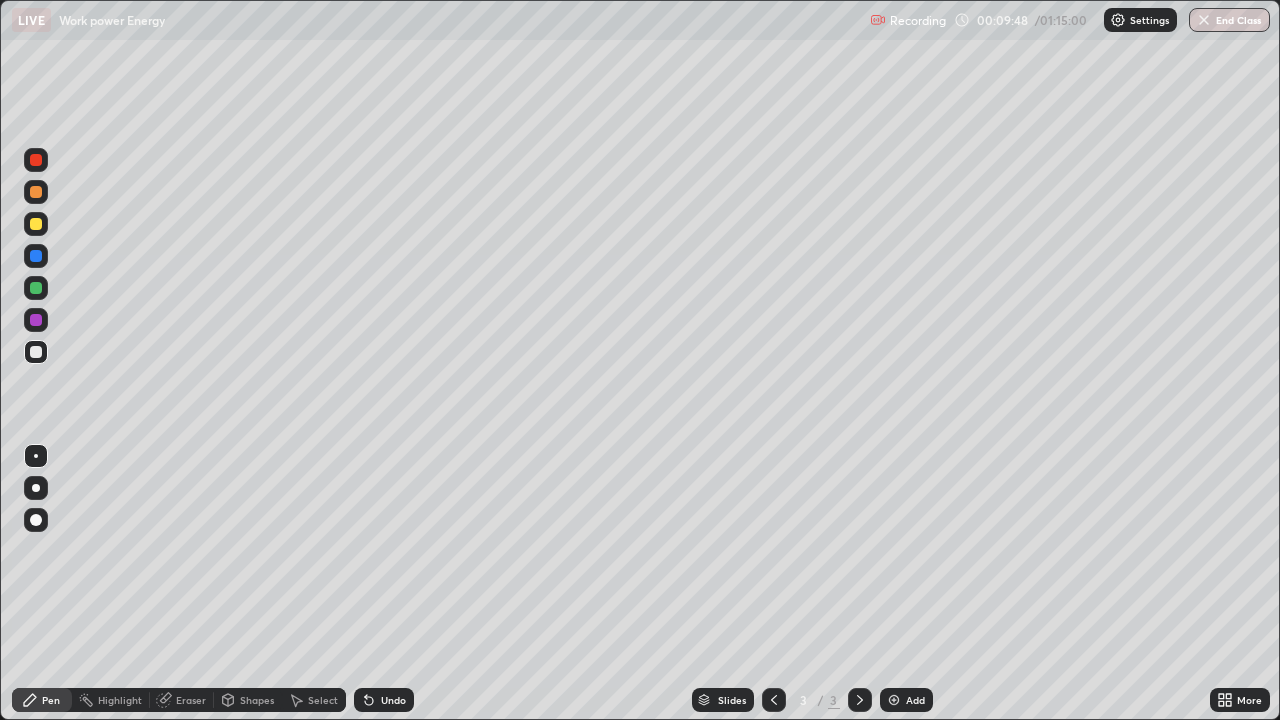 click on "Undo" at bounding box center (384, 700) 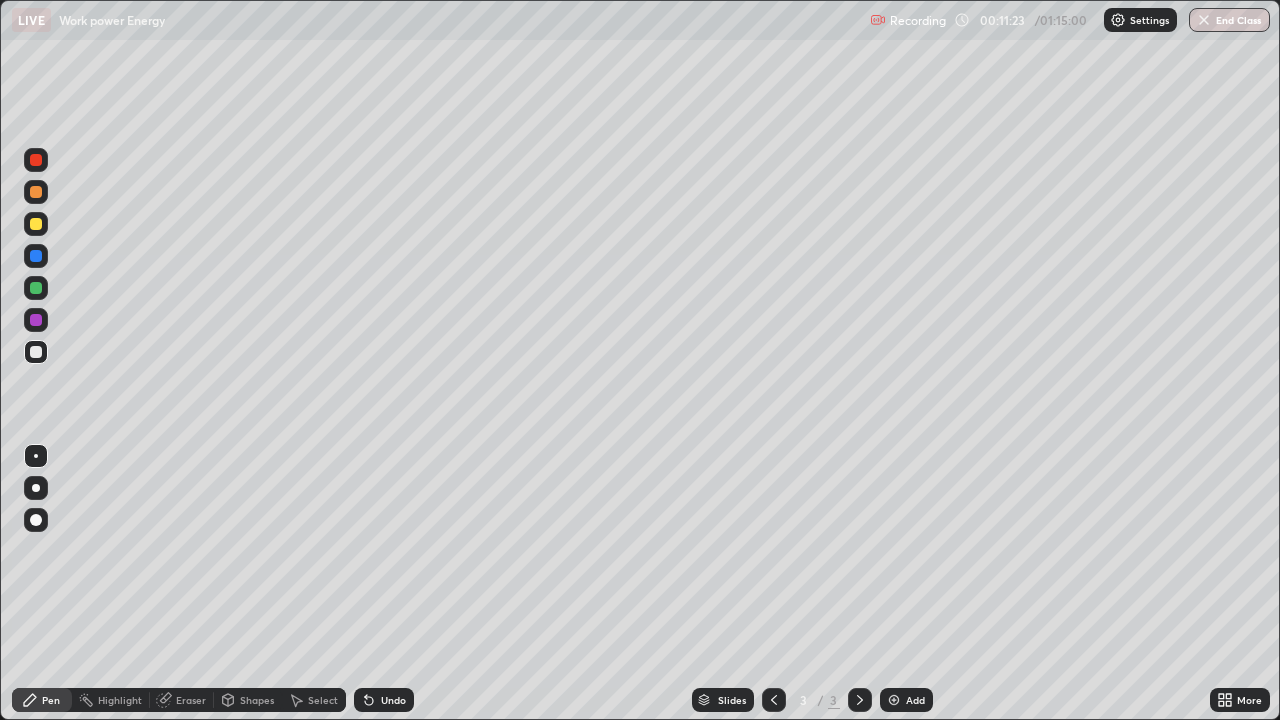 click on "Eraser" at bounding box center [182, 700] 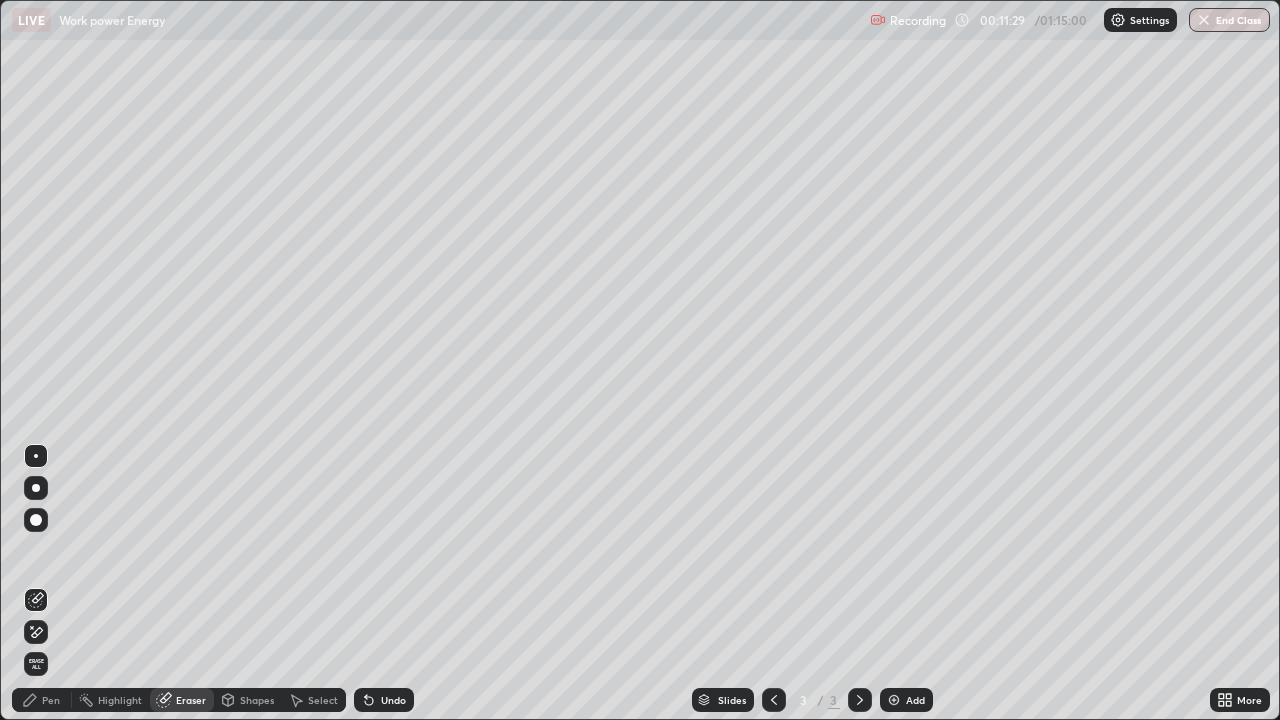 click on "Pen" at bounding box center [51, 700] 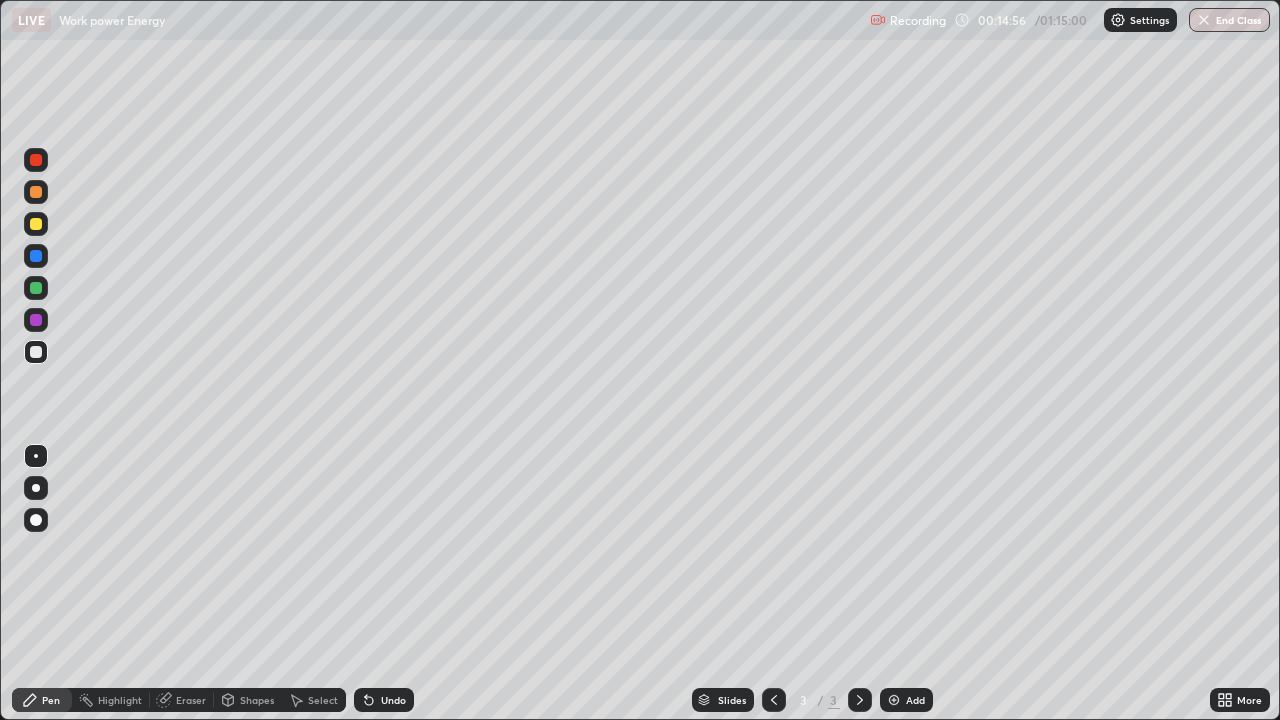 click on "Add" at bounding box center (915, 700) 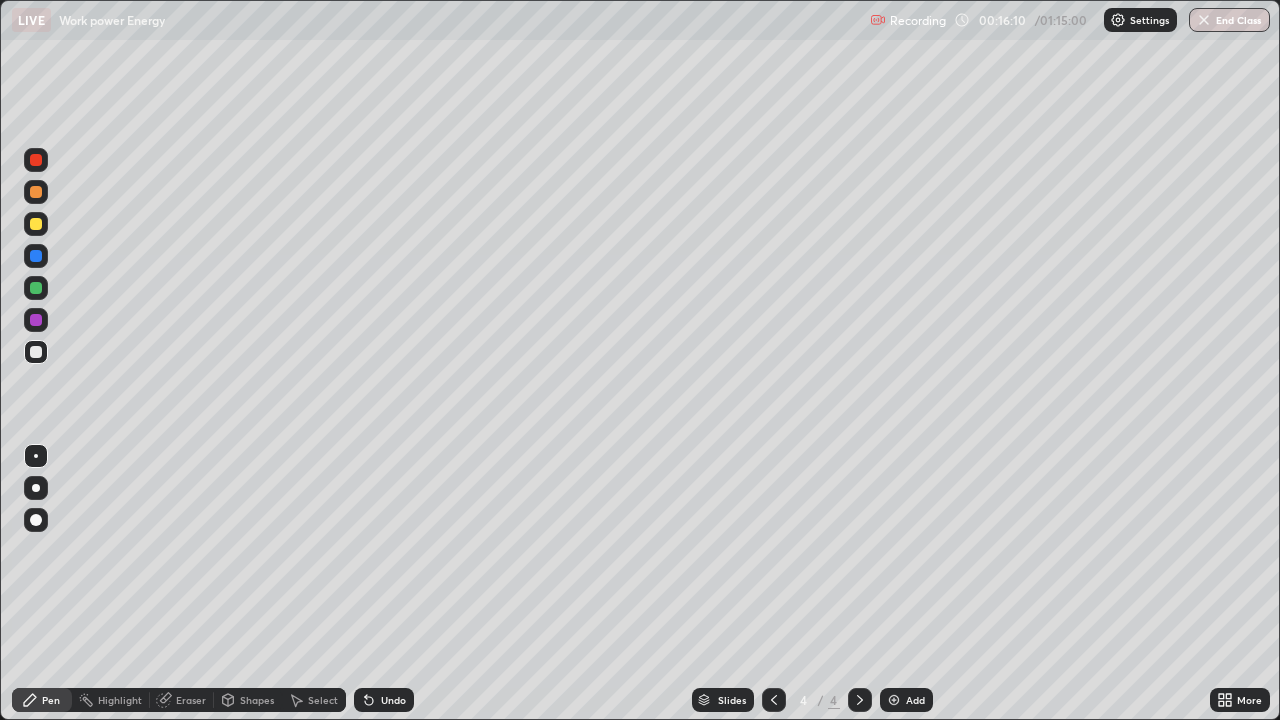 click on "Select" at bounding box center (323, 700) 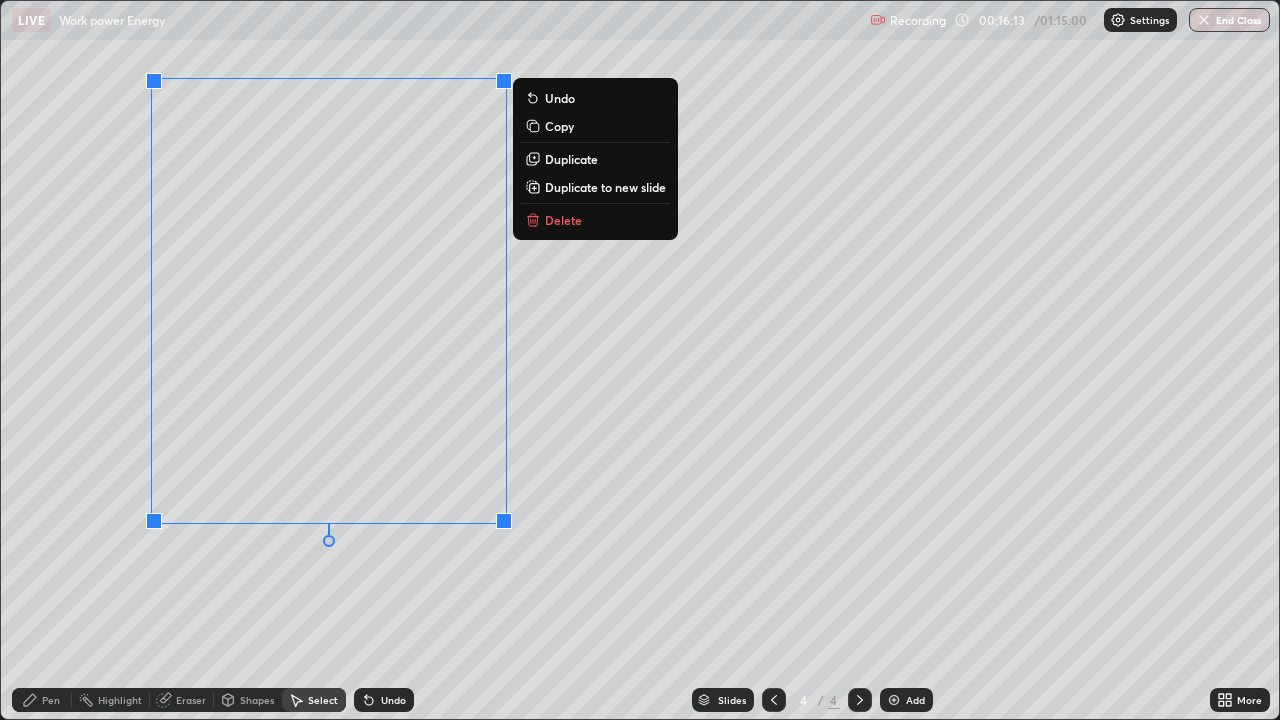 click on "Delete" at bounding box center [563, 220] 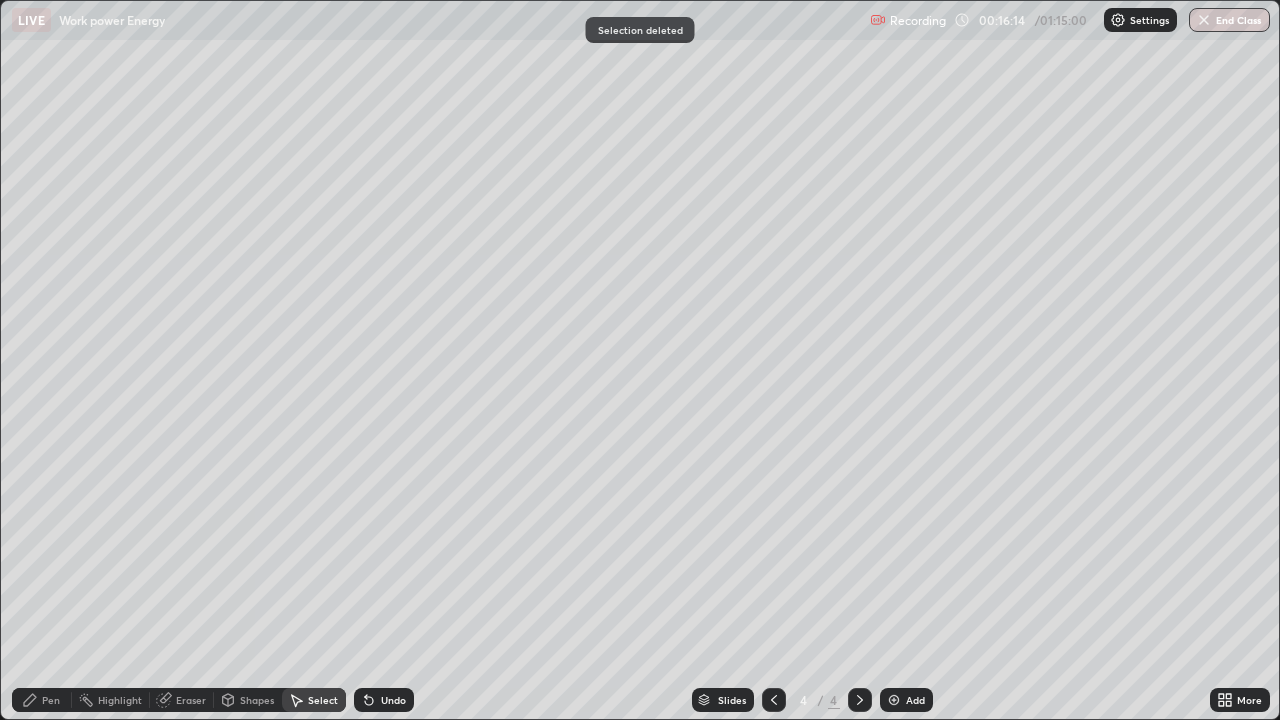 click on "Pen" at bounding box center [51, 700] 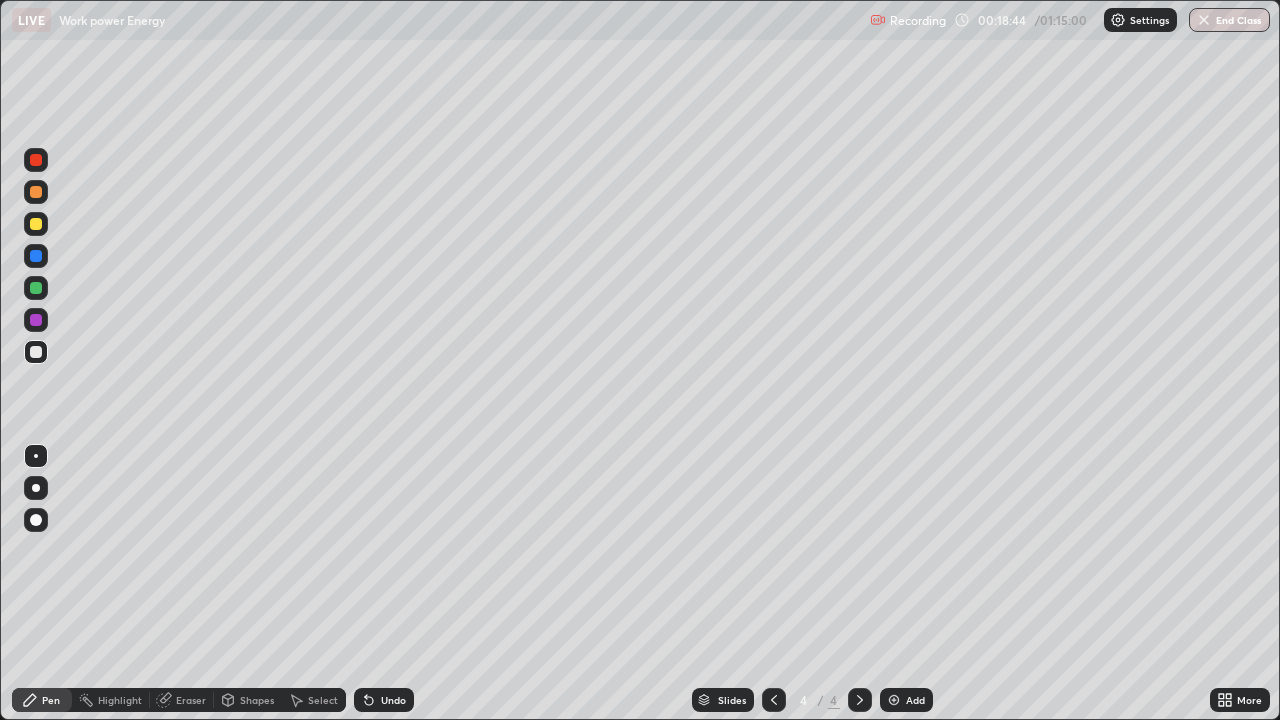 click on "Select" at bounding box center [314, 700] 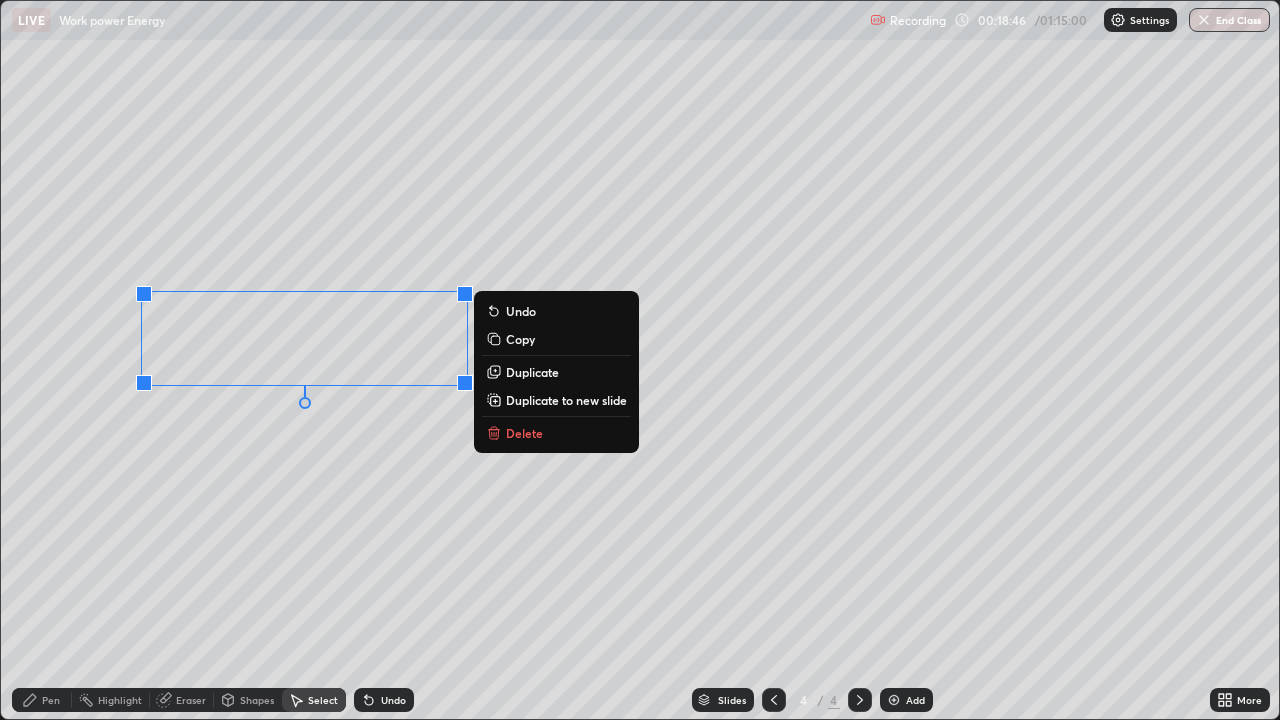 click on "Delete" at bounding box center [524, 433] 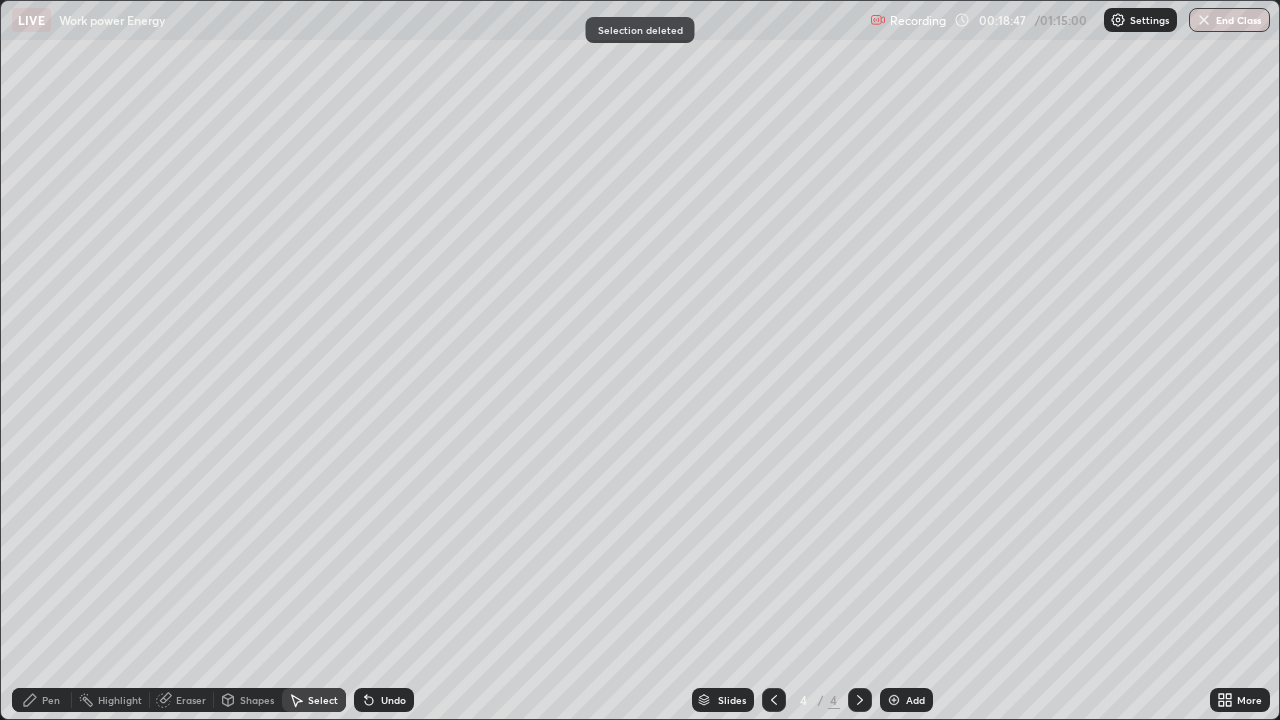 click on "Pen" at bounding box center [42, 700] 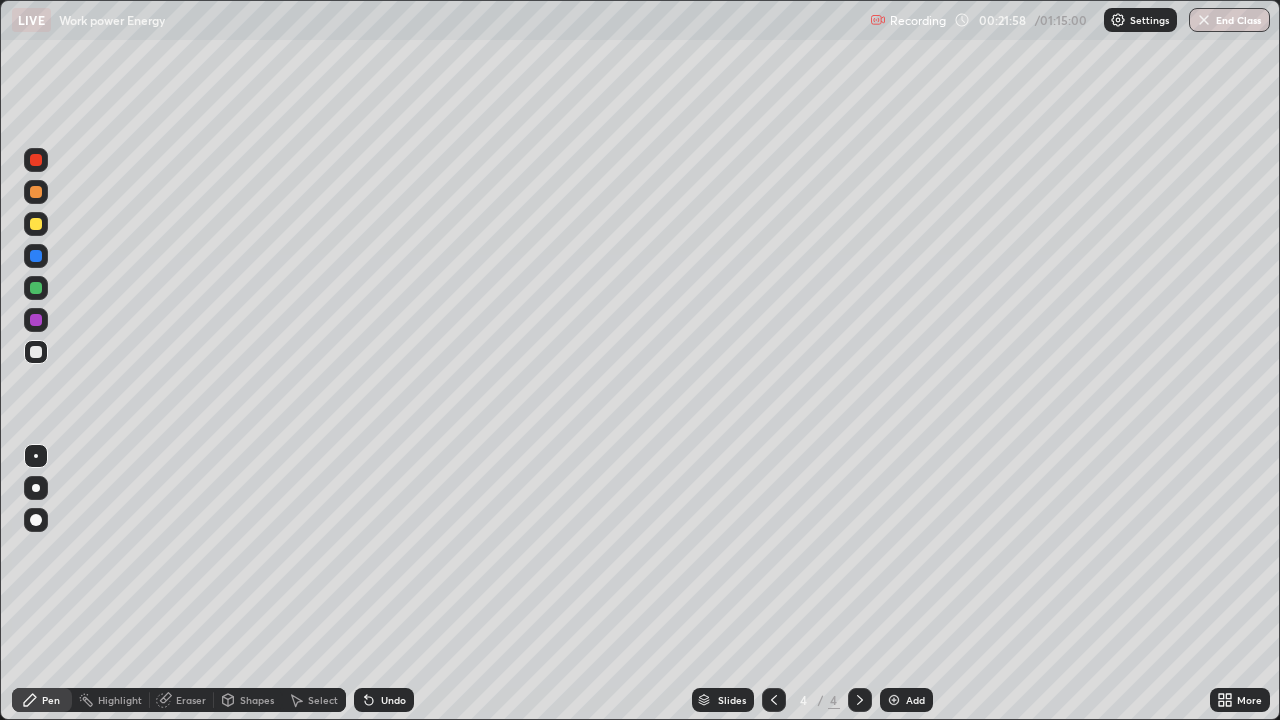 click on "Eraser" at bounding box center (191, 700) 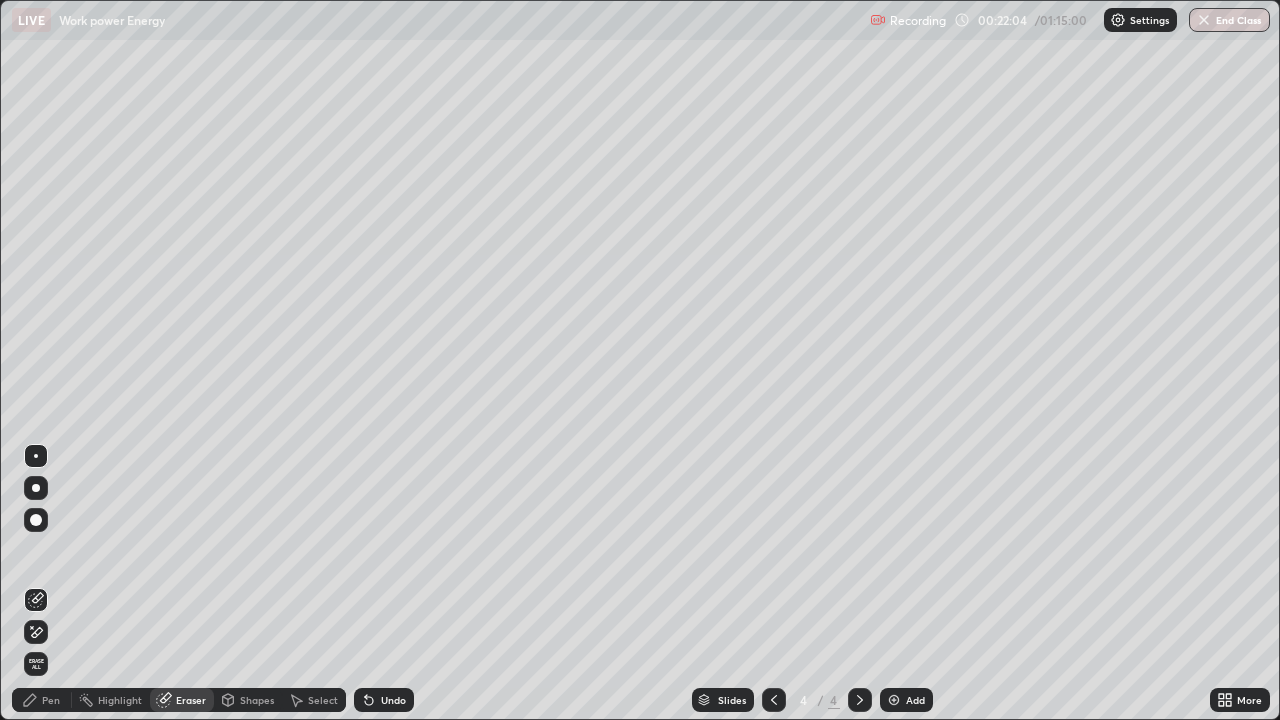 click on "Pen" at bounding box center (51, 700) 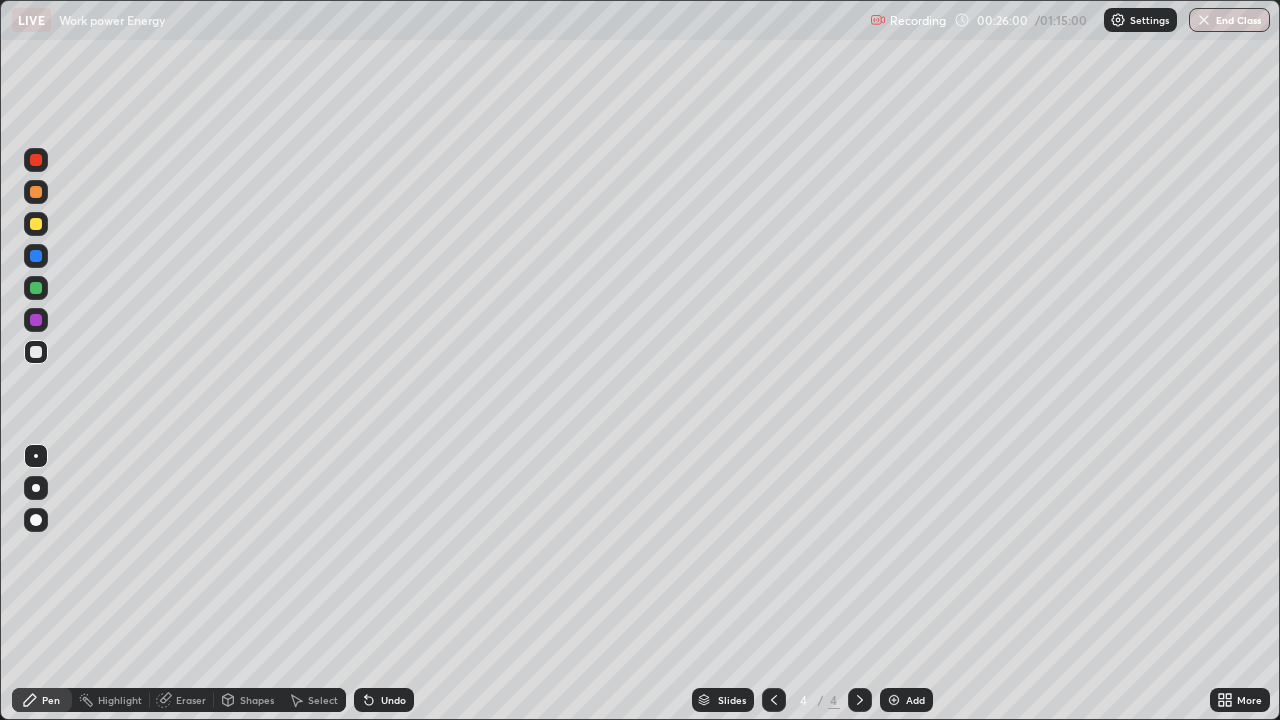 click on "Select" at bounding box center (314, 700) 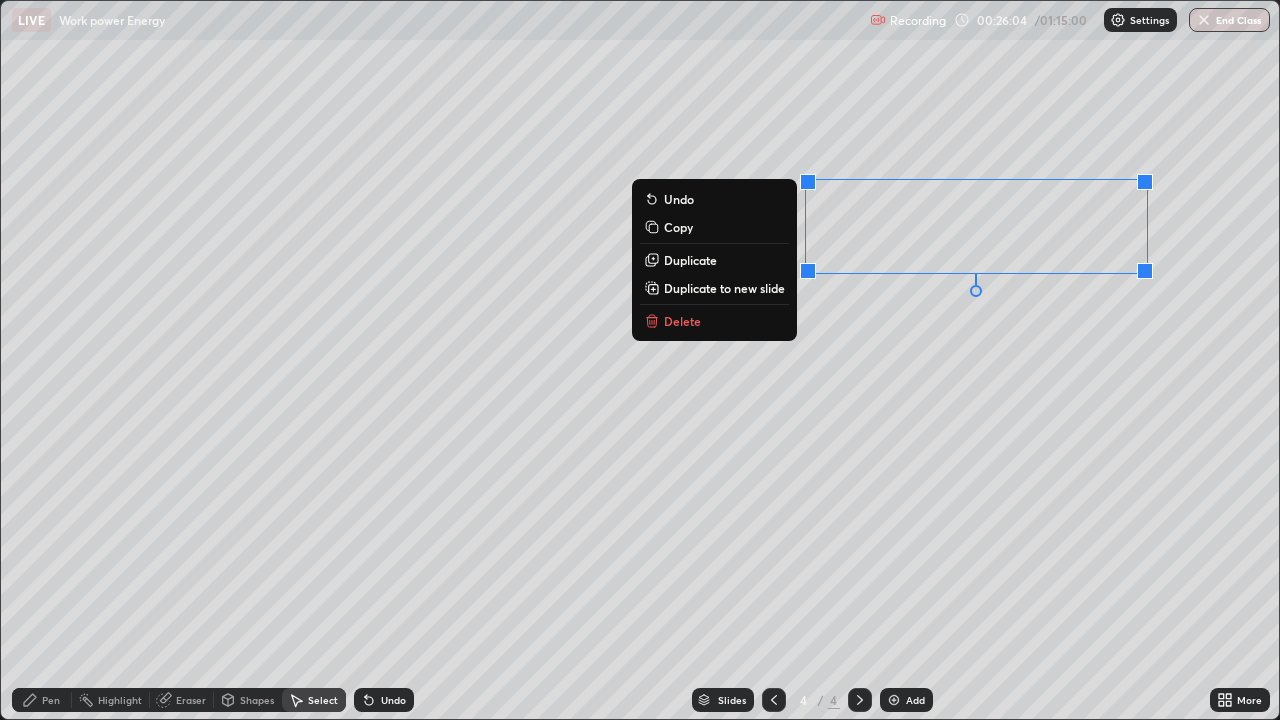click on "Delete" at bounding box center [682, 321] 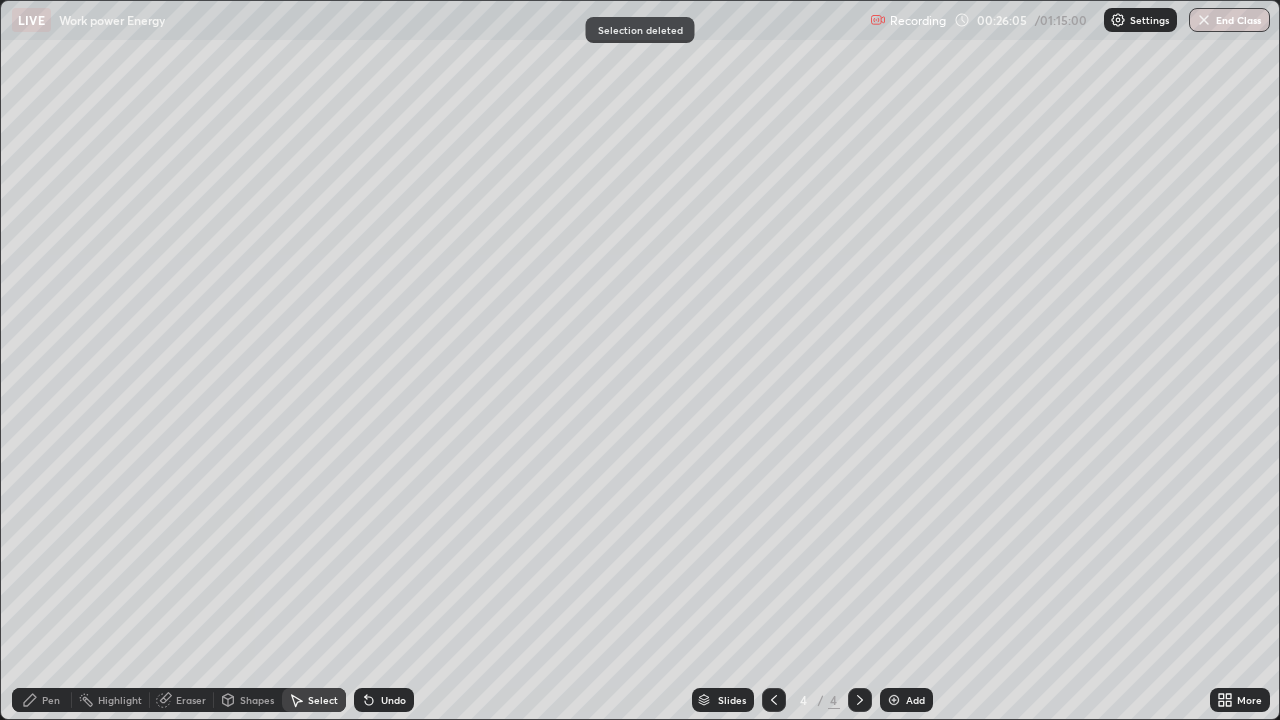 click 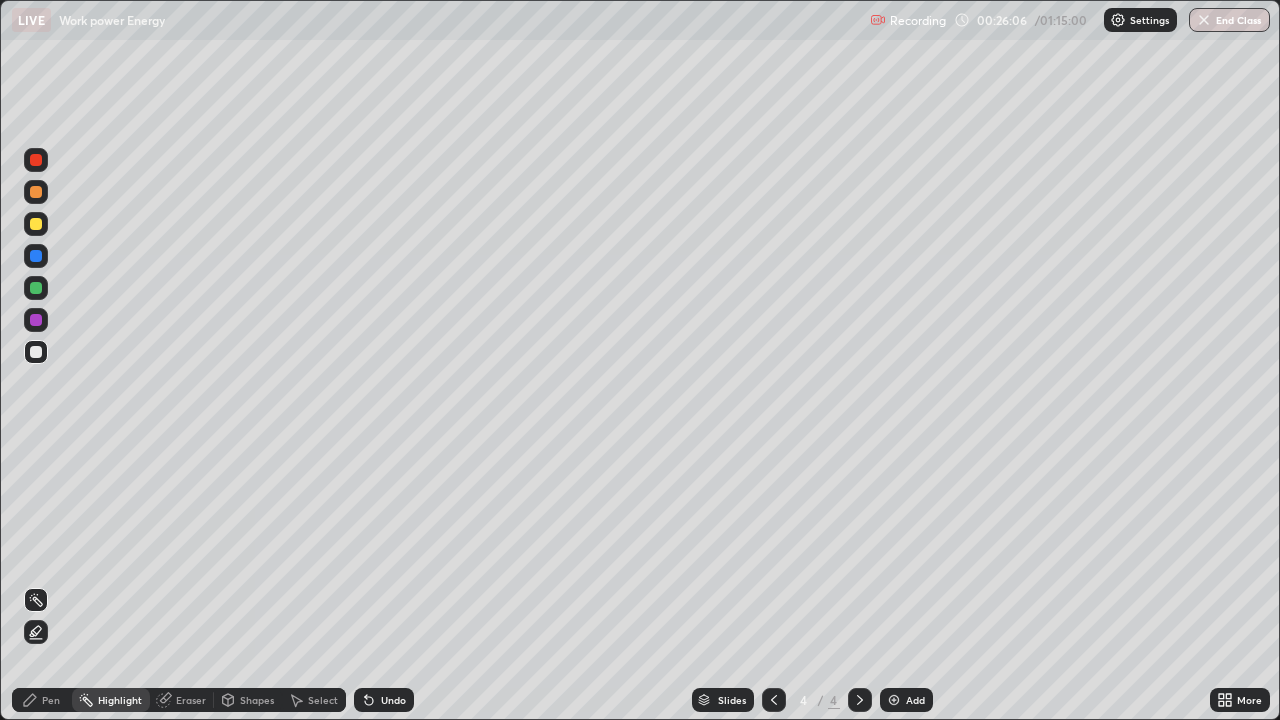 click on "Pen" at bounding box center [51, 700] 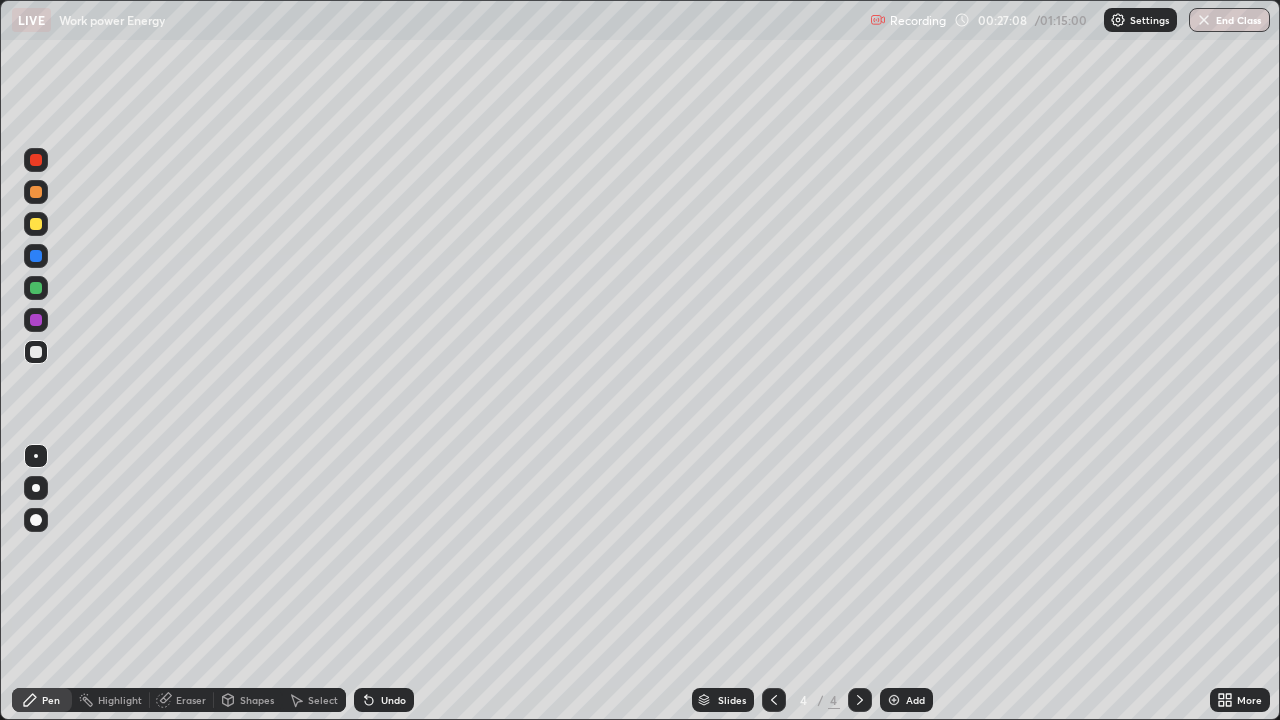 click on "Select" at bounding box center (314, 700) 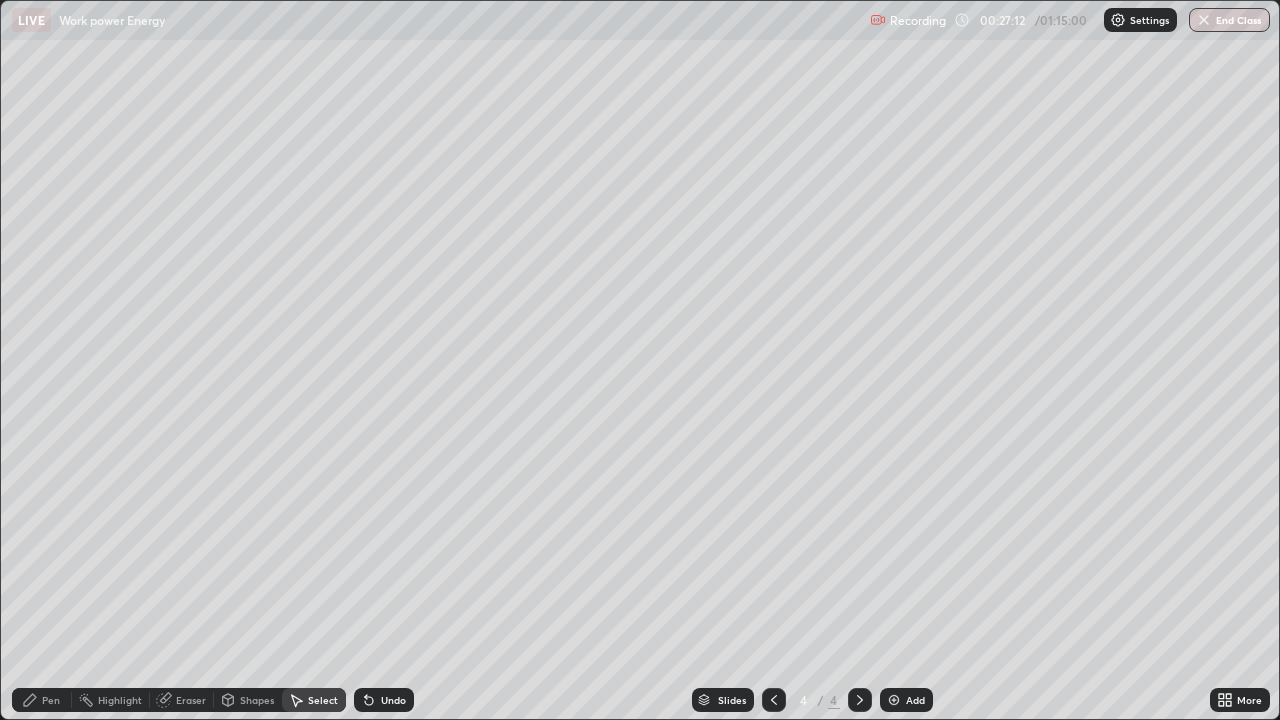 click on "Select" at bounding box center (323, 700) 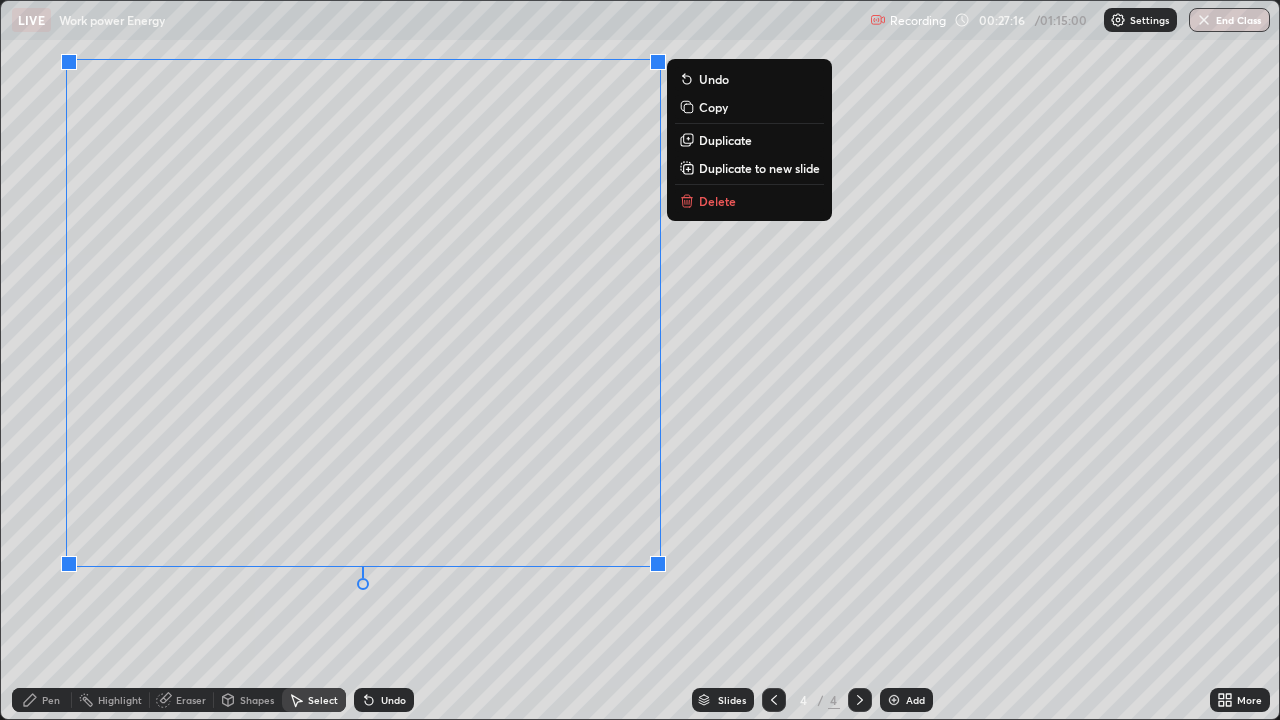 click on "Delete" at bounding box center (717, 201) 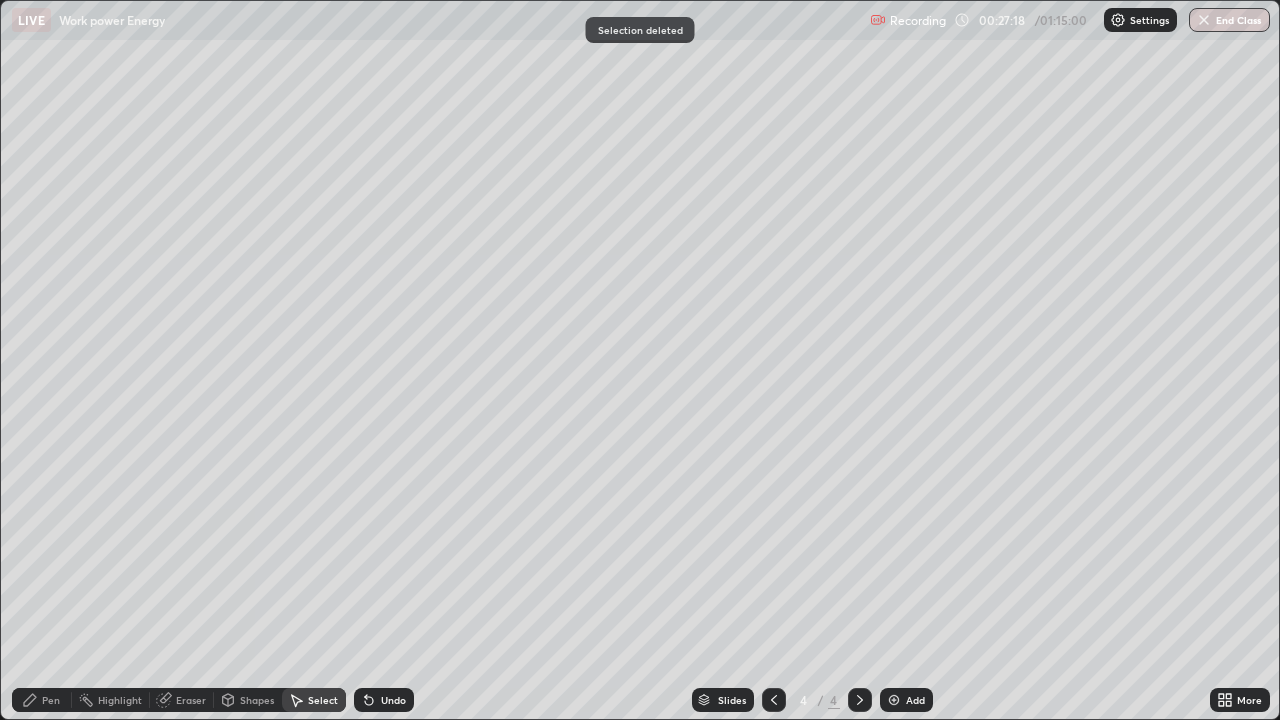 click on "Eraser" at bounding box center (191, 700) 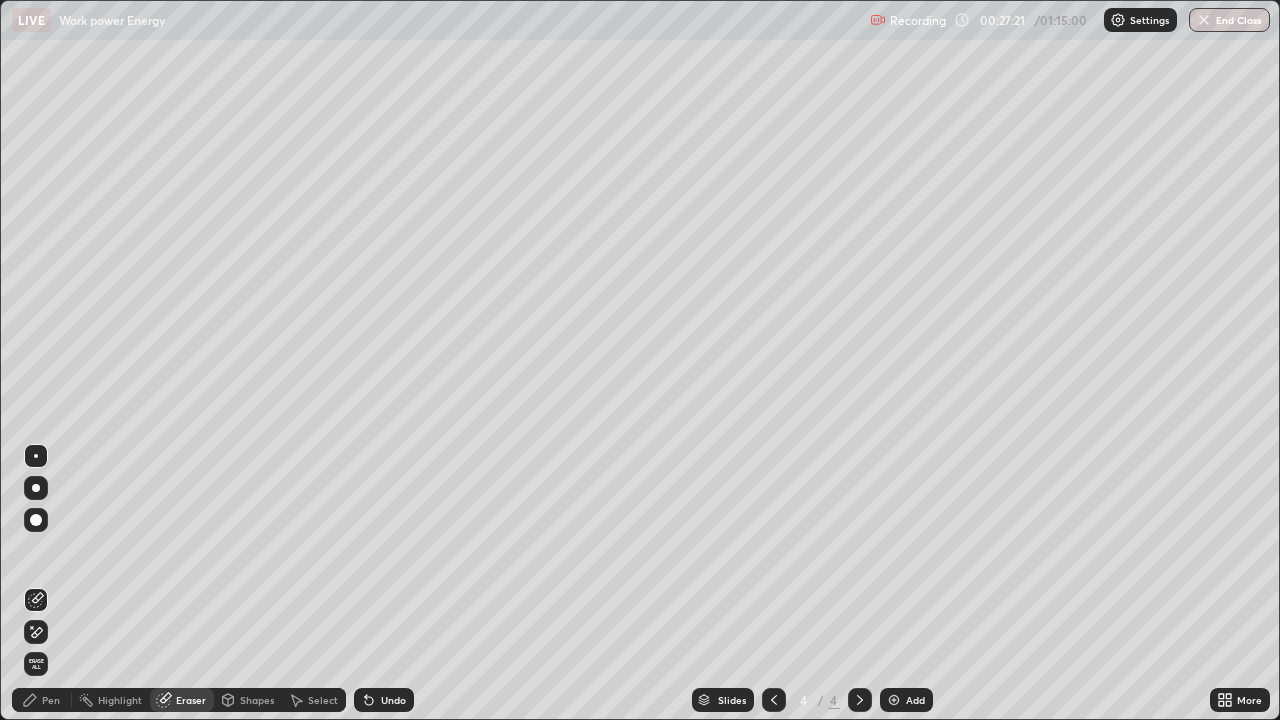 click on "Pen" at bounding box center [42, 700] 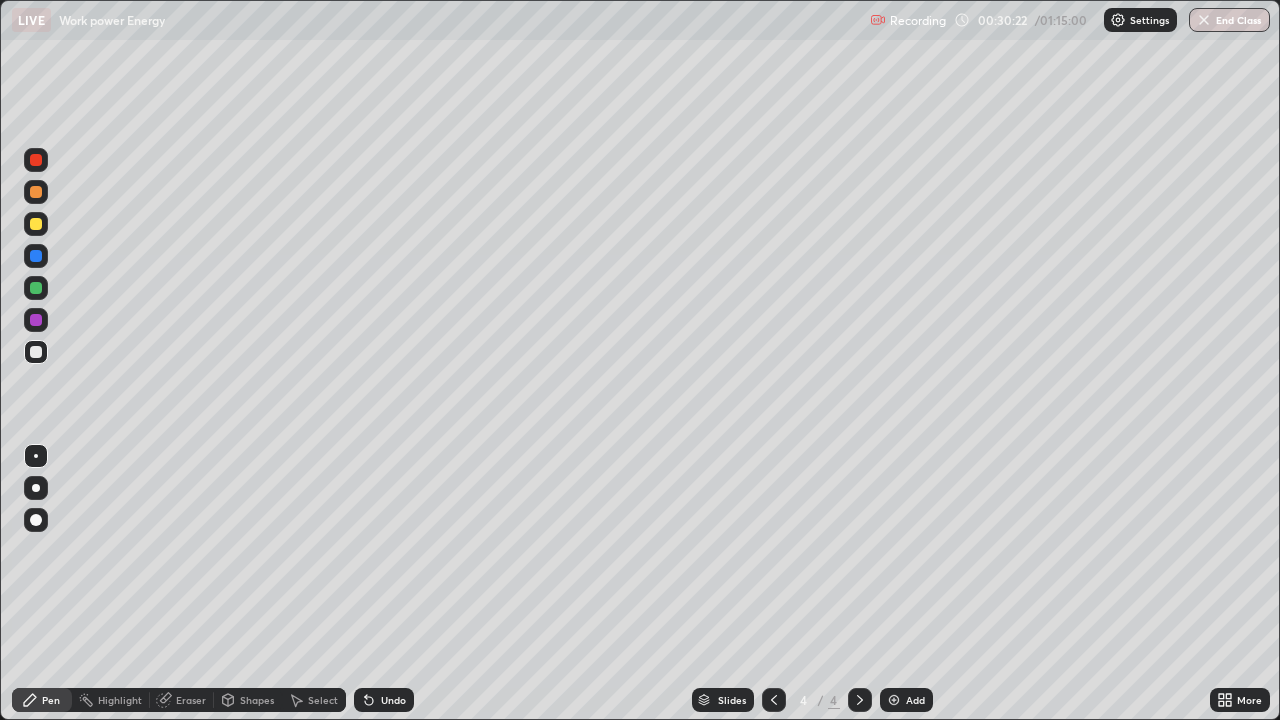 click on "Shapes" at bounding box center [248, 700] 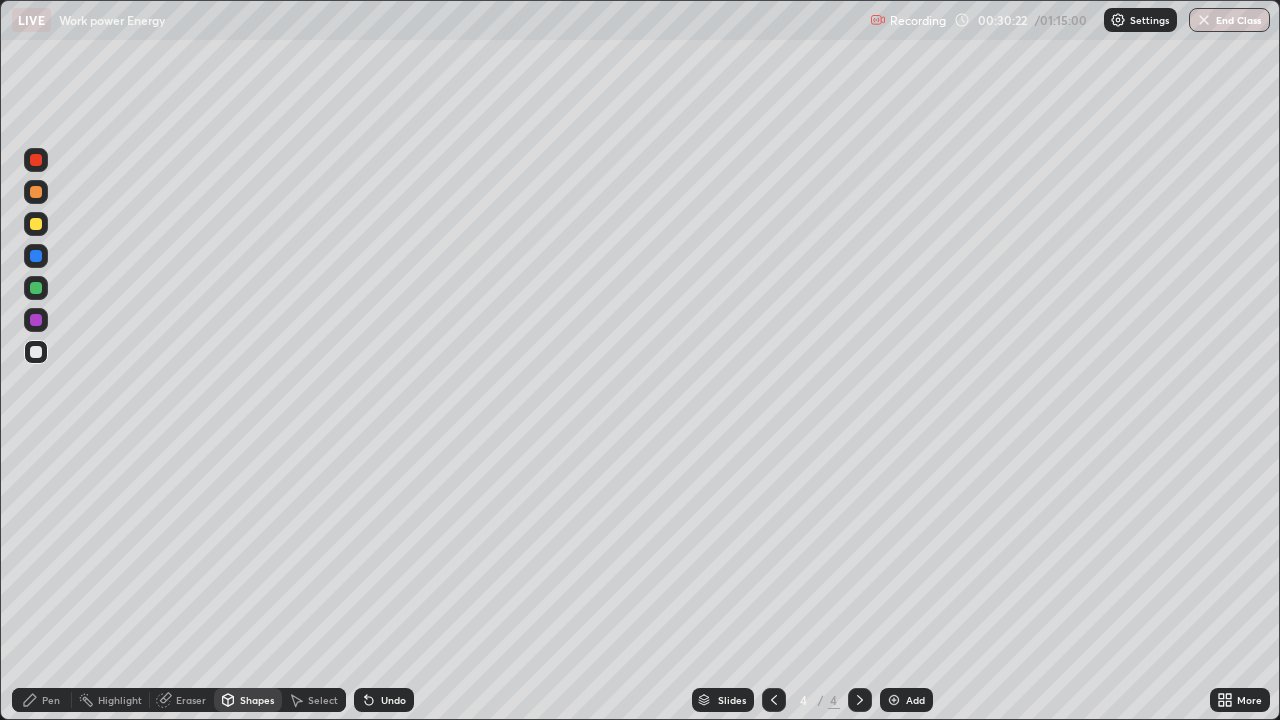 click on "Eraser" at bounding box center (191, 700) 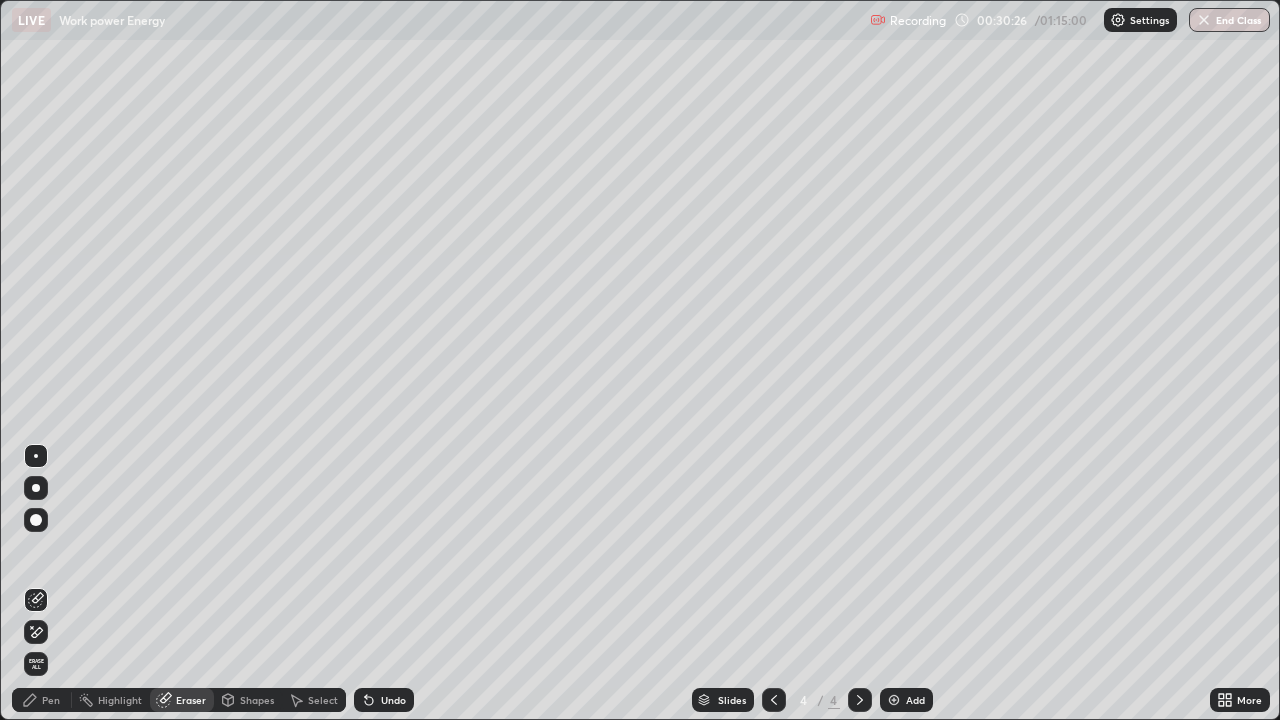 click on "Pen" at bounding box center [51, 700] 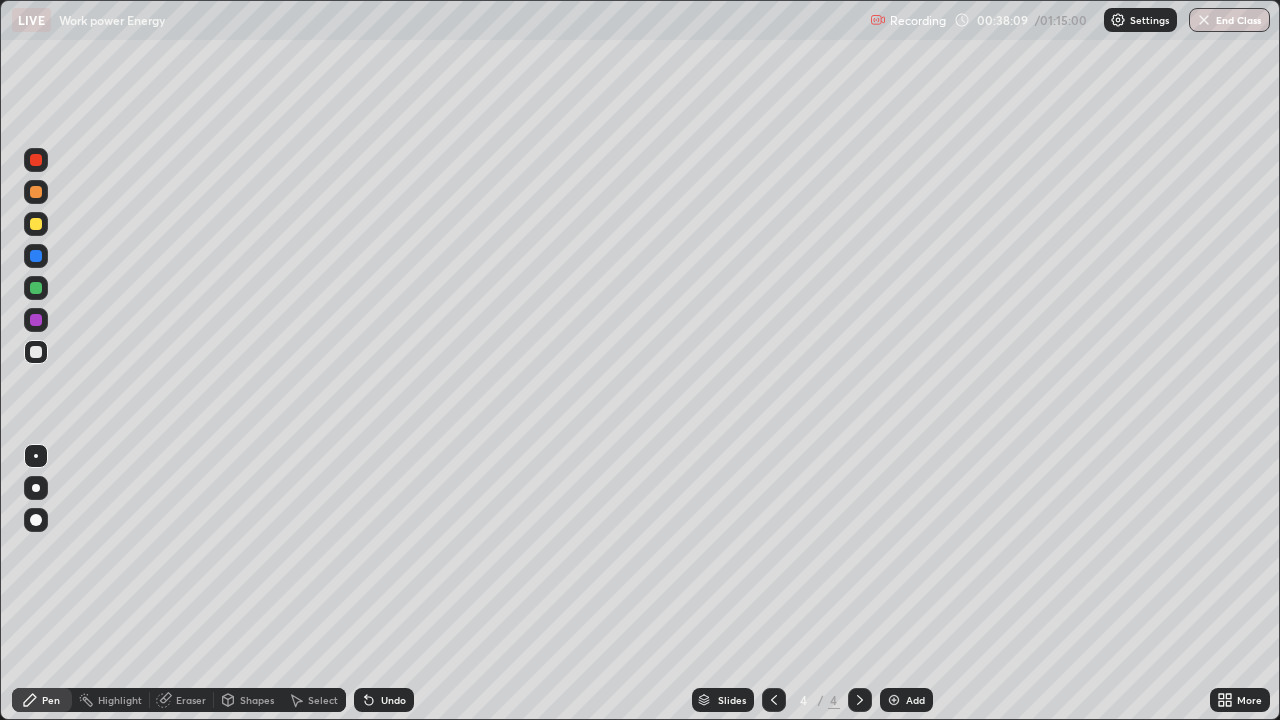 click on "Add" at bounding box center [915, 700] 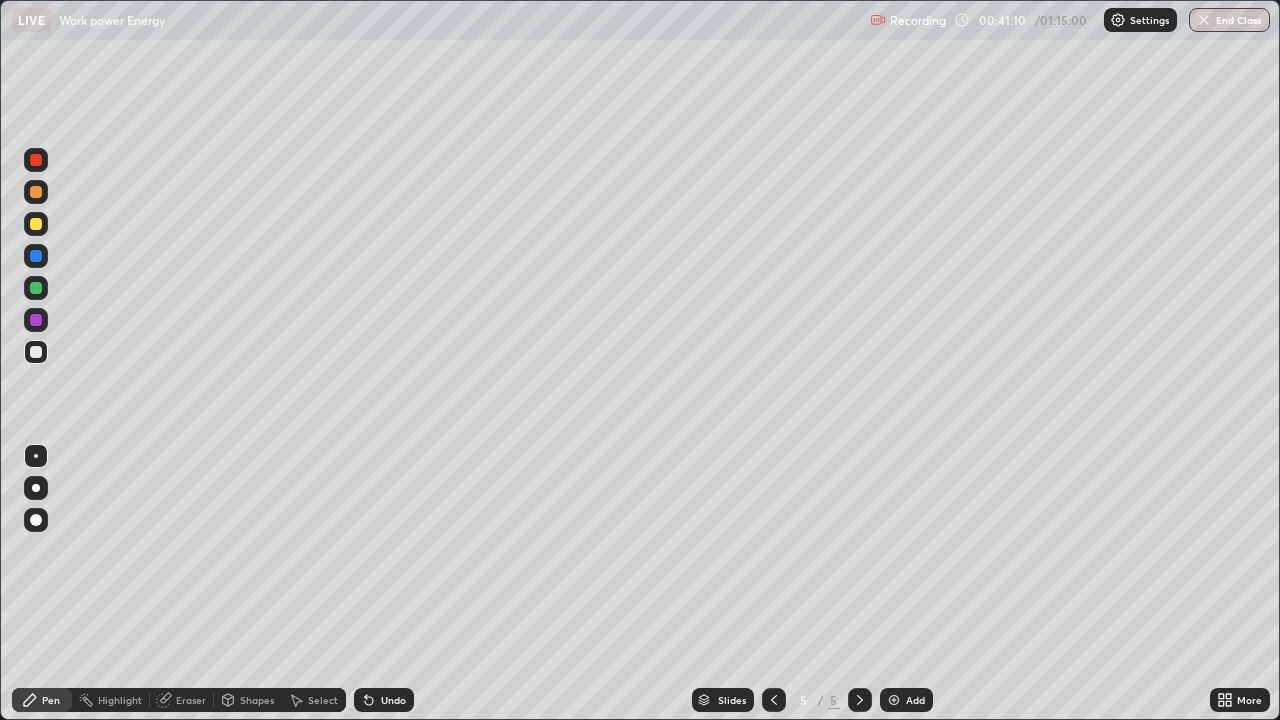 click at bounding box center [894, 700] 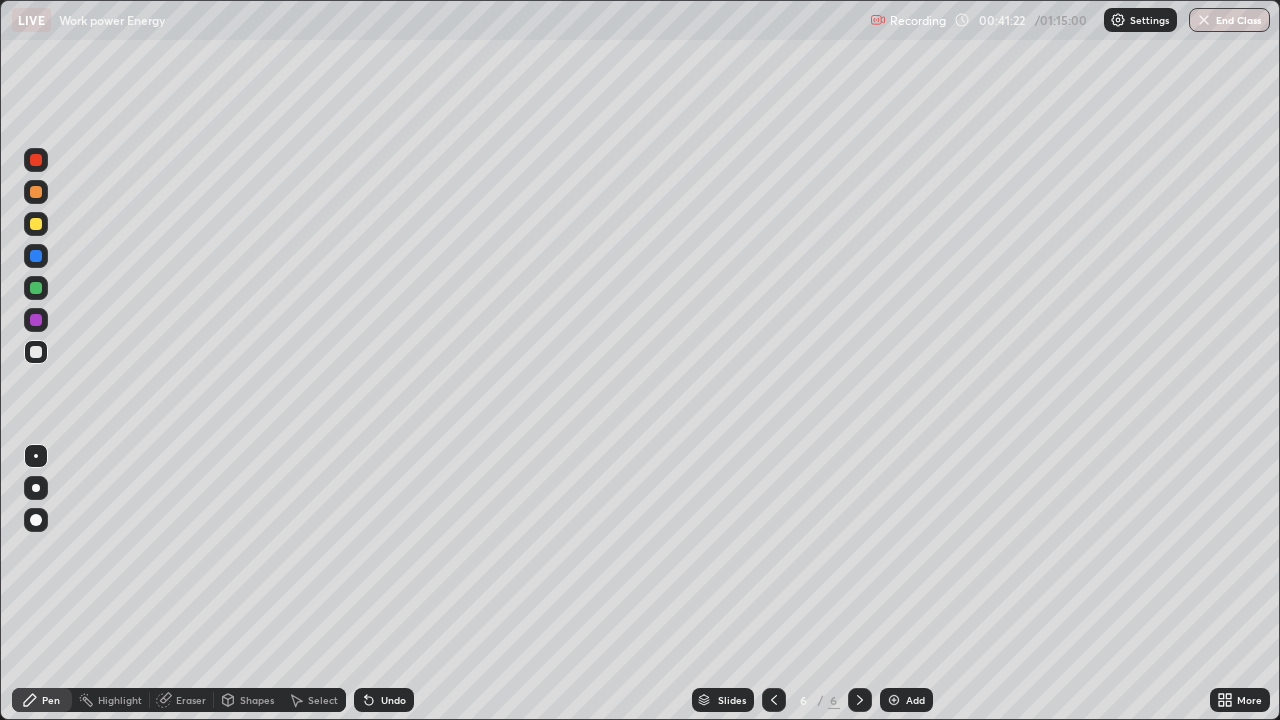 click 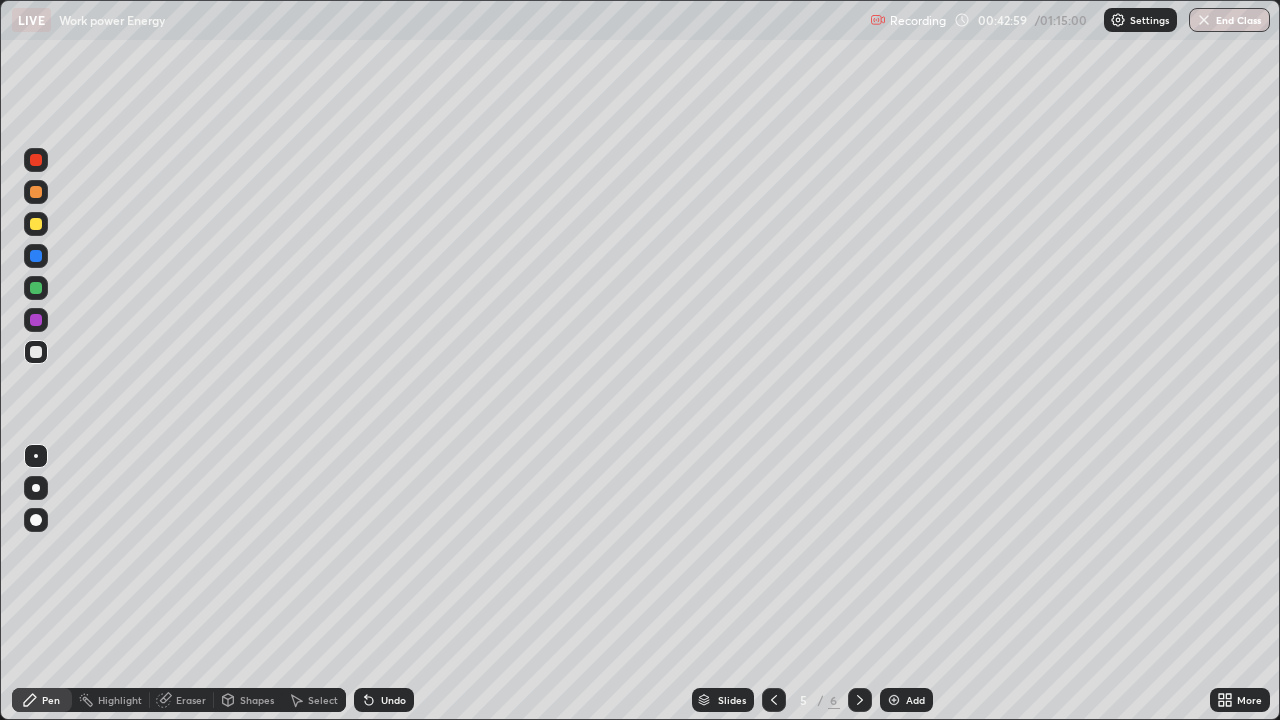 click on "Eraser" at bounding box center (191, 700) 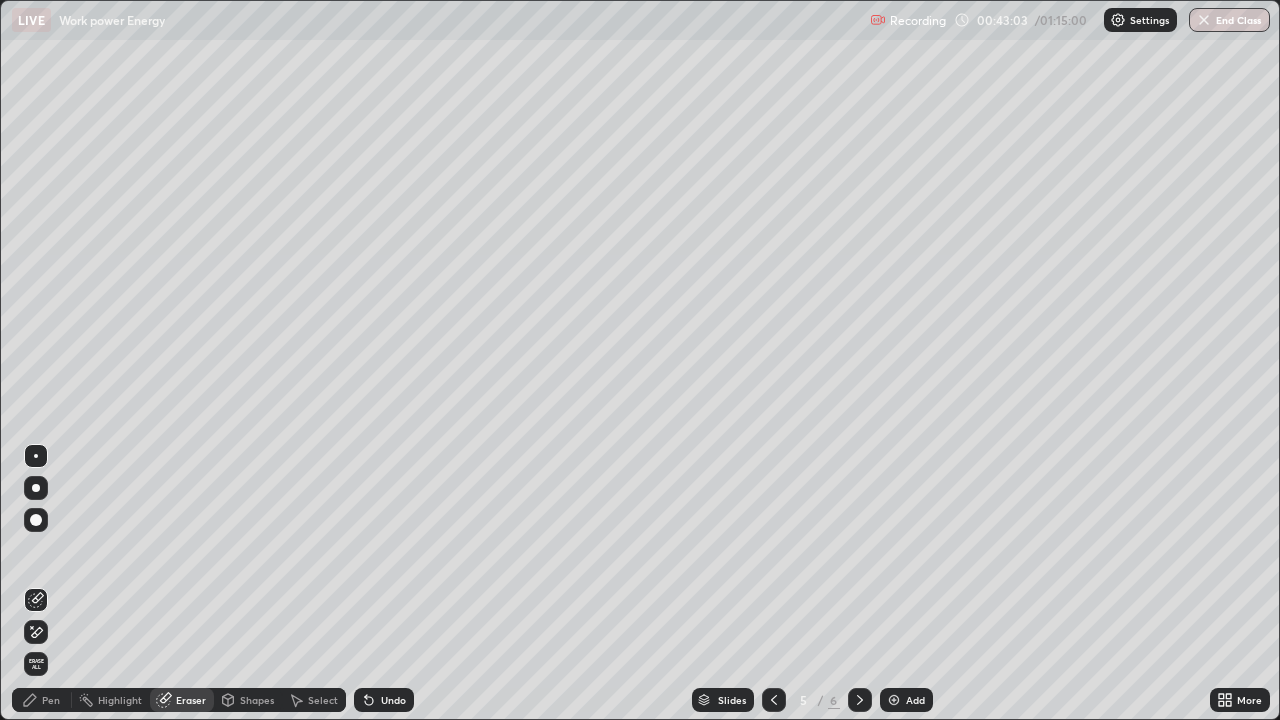 click on "Pen" at bounding box center [51, 700] 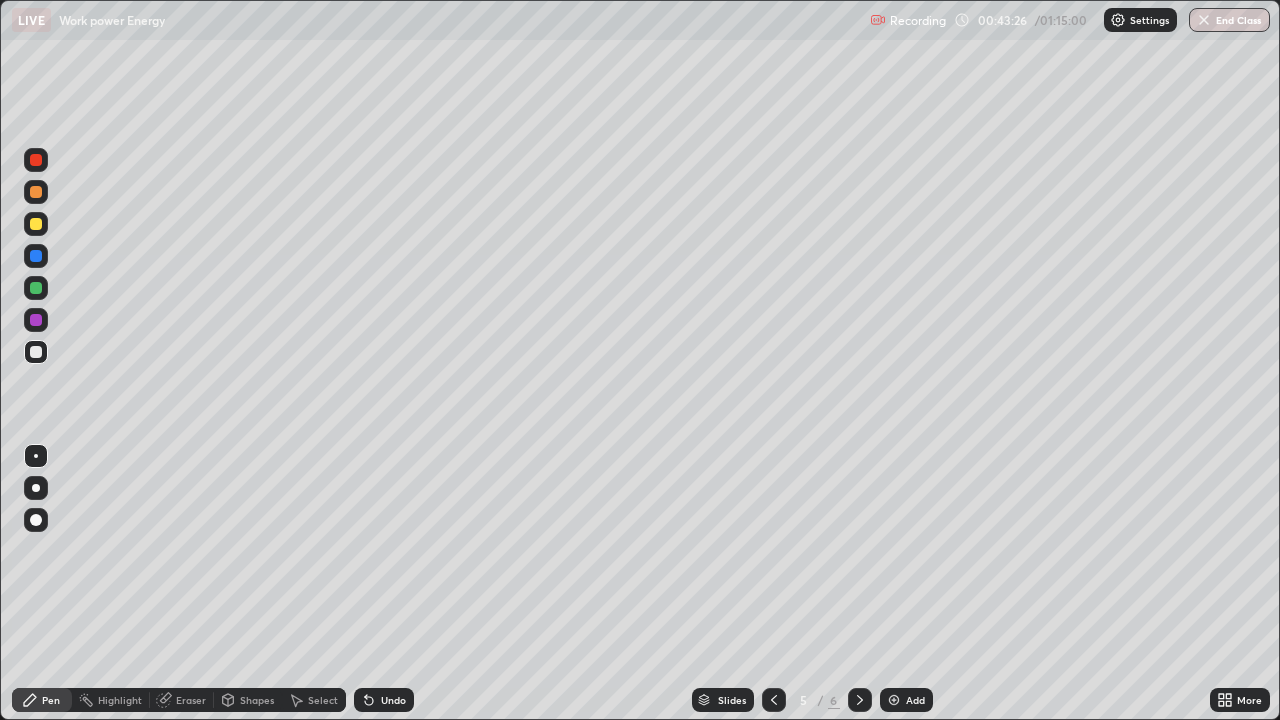 click on "Add" at bounding box center (915, 700) 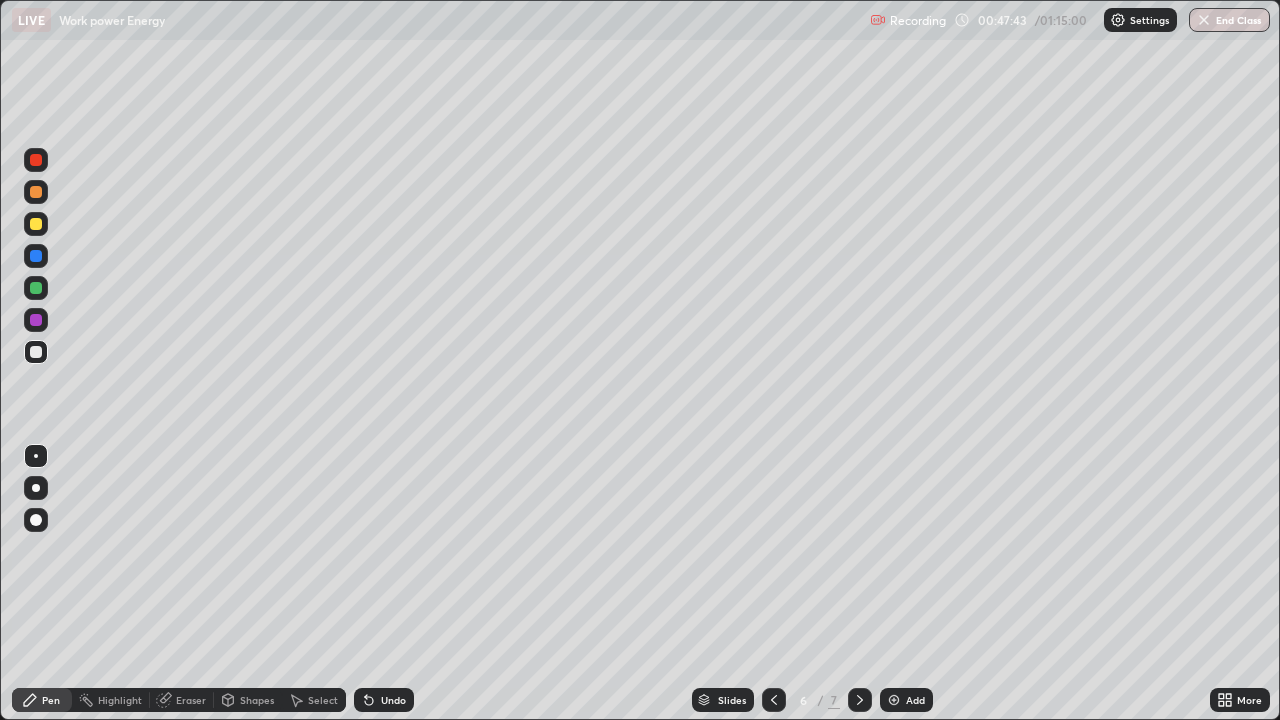 click on "Select" at bounding box center [323, 700] 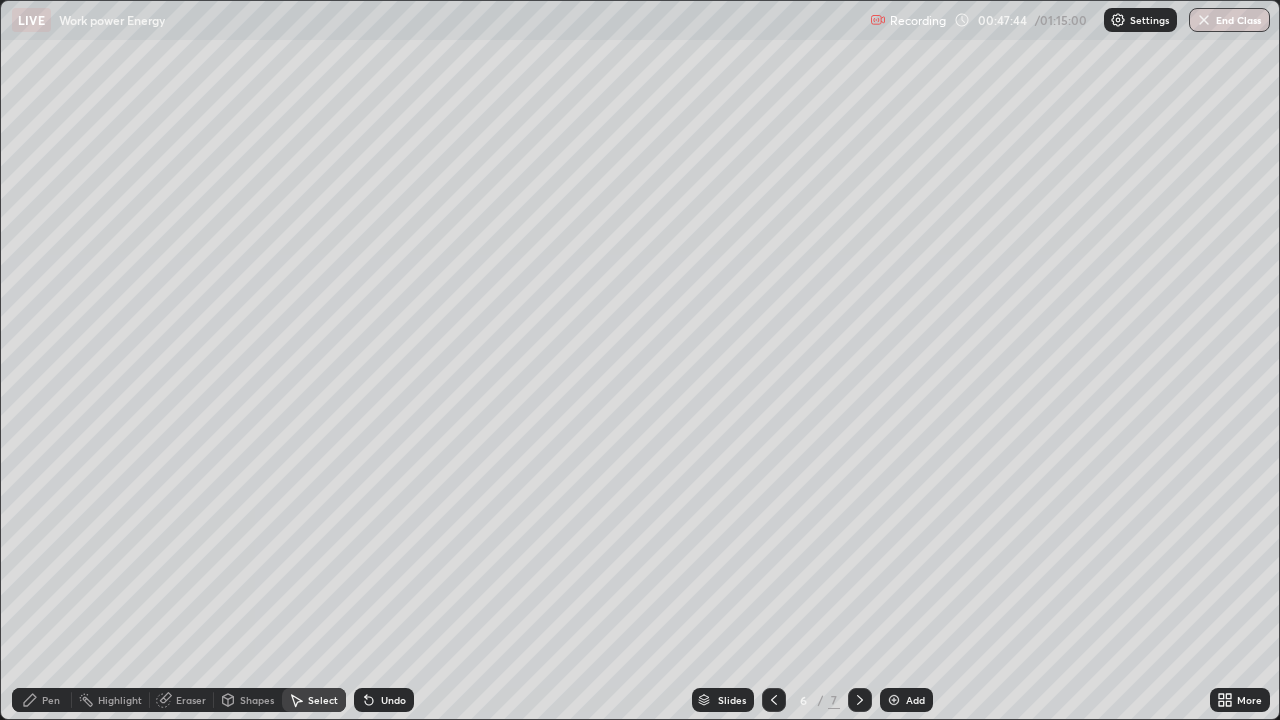 click on "Eraser" at bounding box center [191, 700] 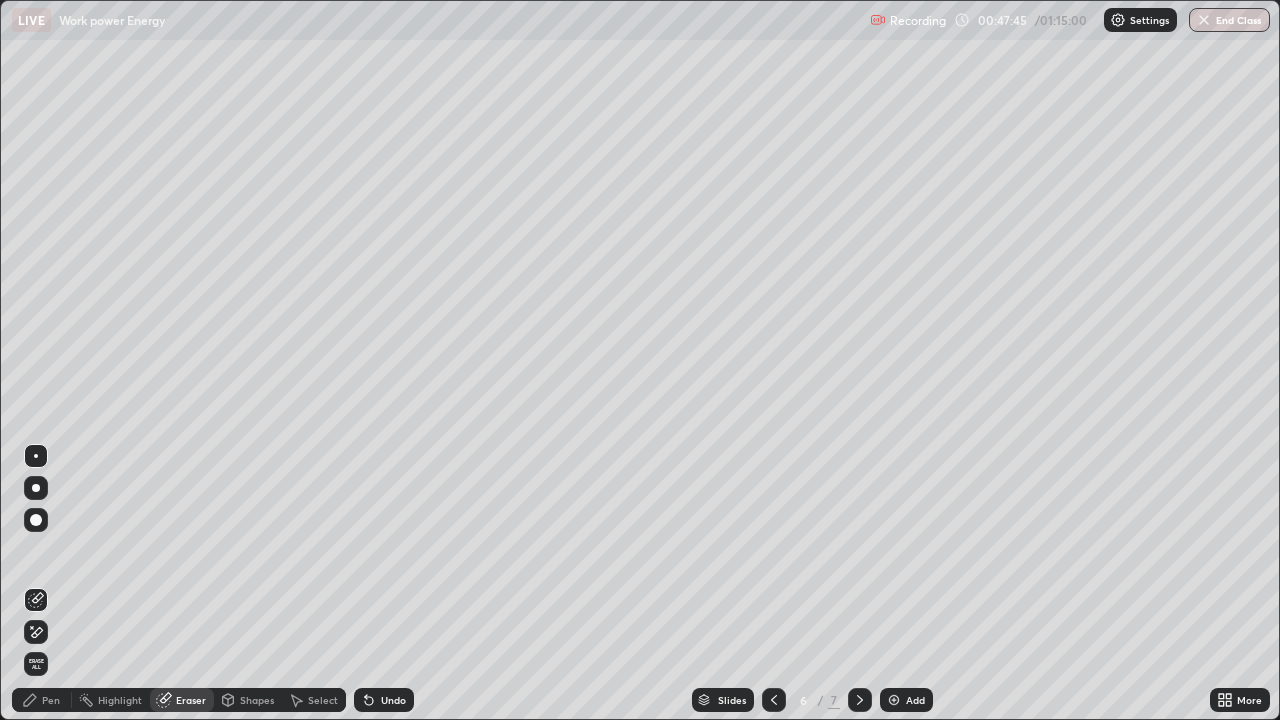 click on "Pen" at bounding box center (51, 700) 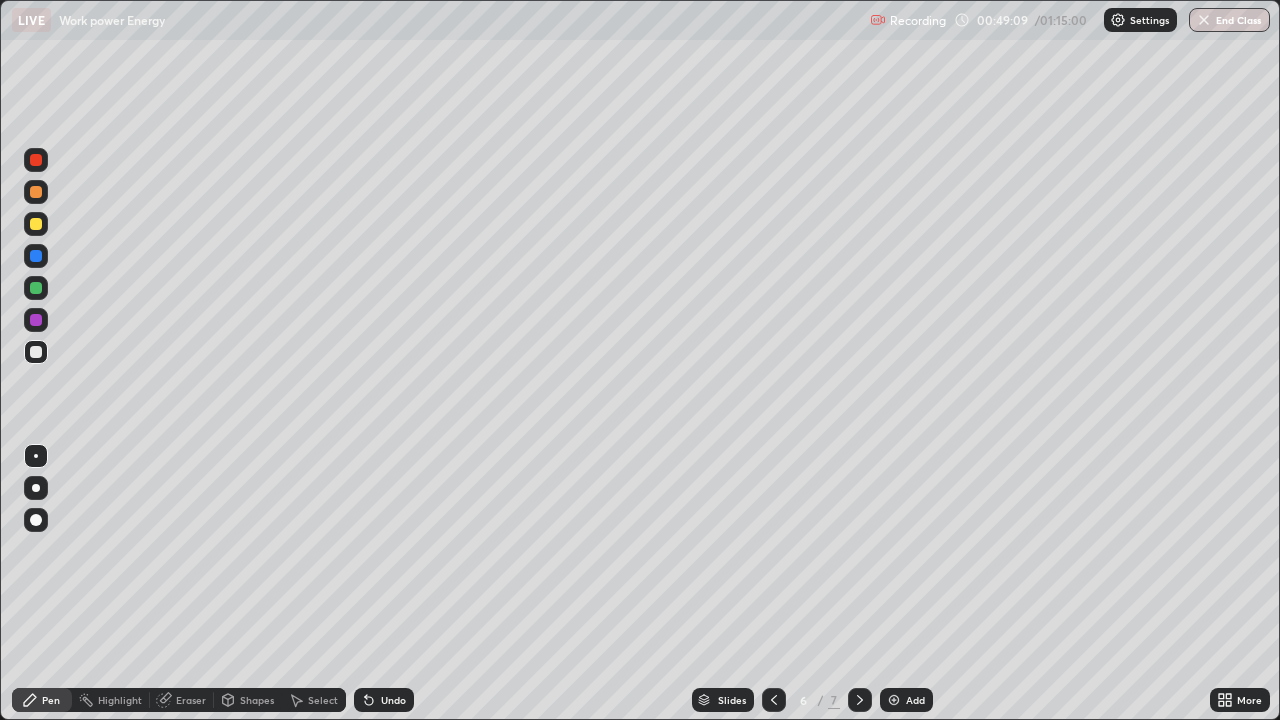 click on "Undo" at bounding box center [393, 700] 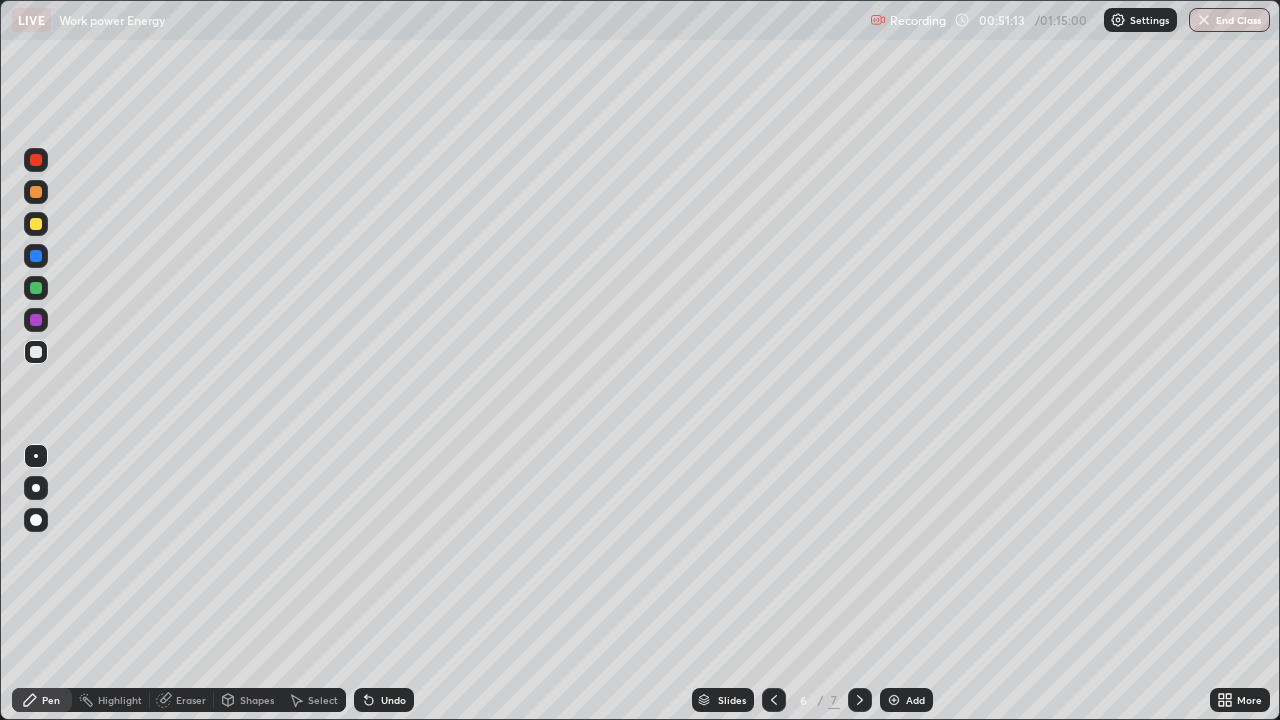 click on "Eraser" at bounding box center [191, 700] 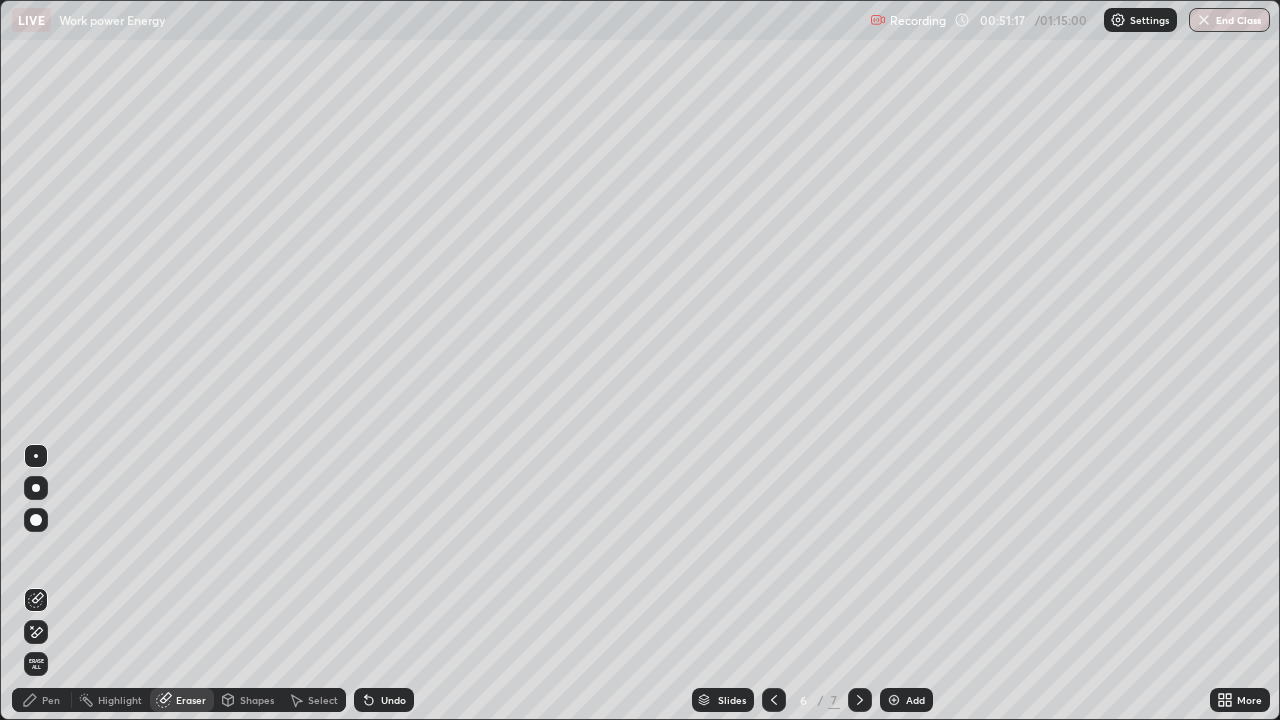 click on "Pen" at bounding box center [51, 700] 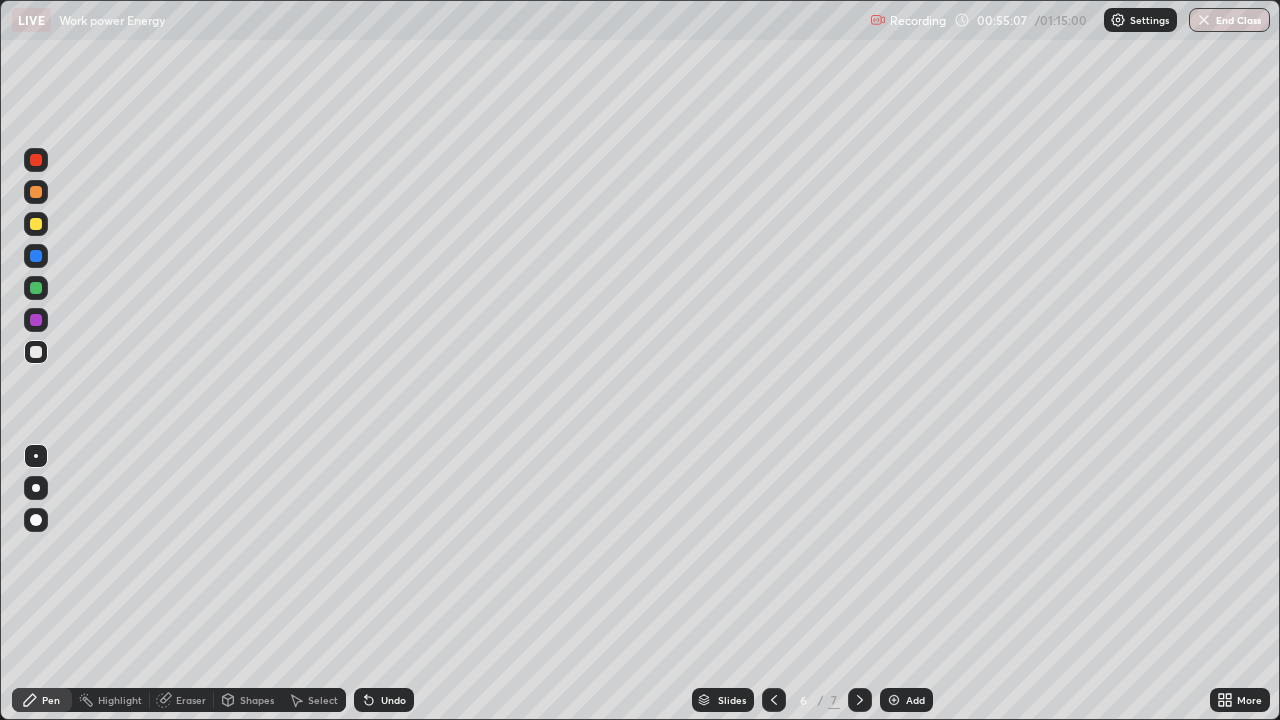 click at bounding box center (894, 700) 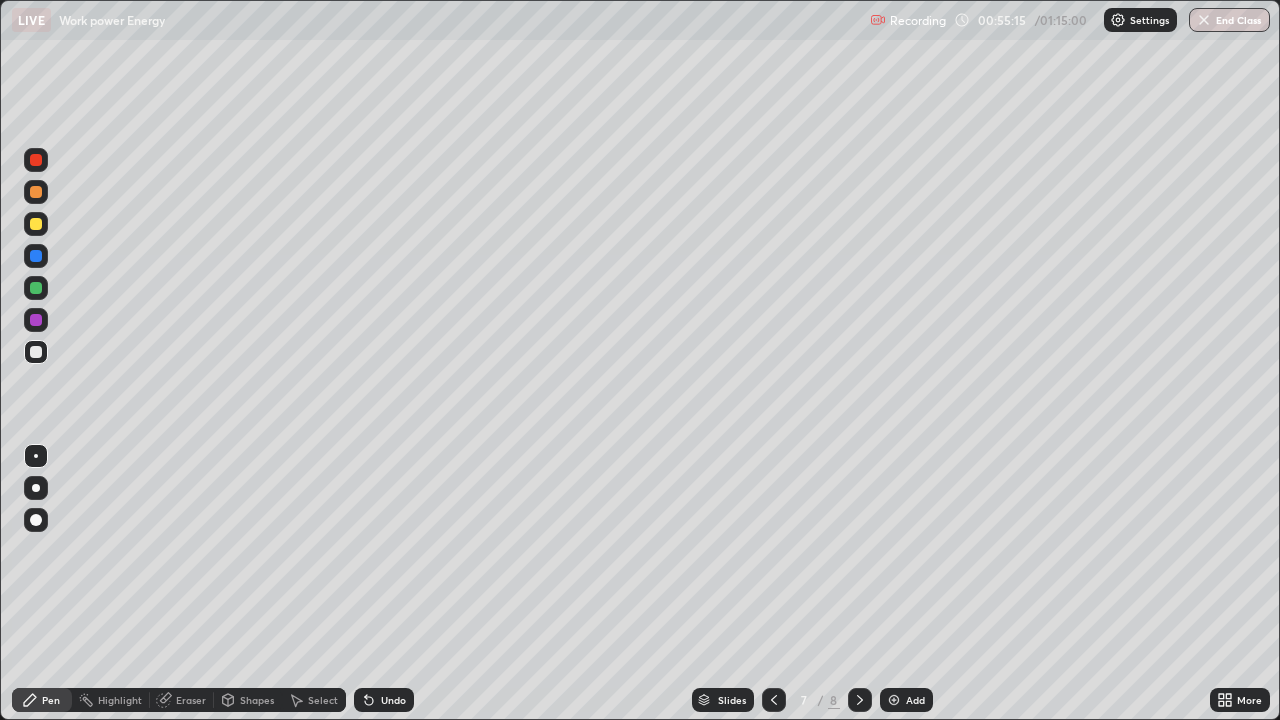 click on "Undo" at bounding box center [393, 700] 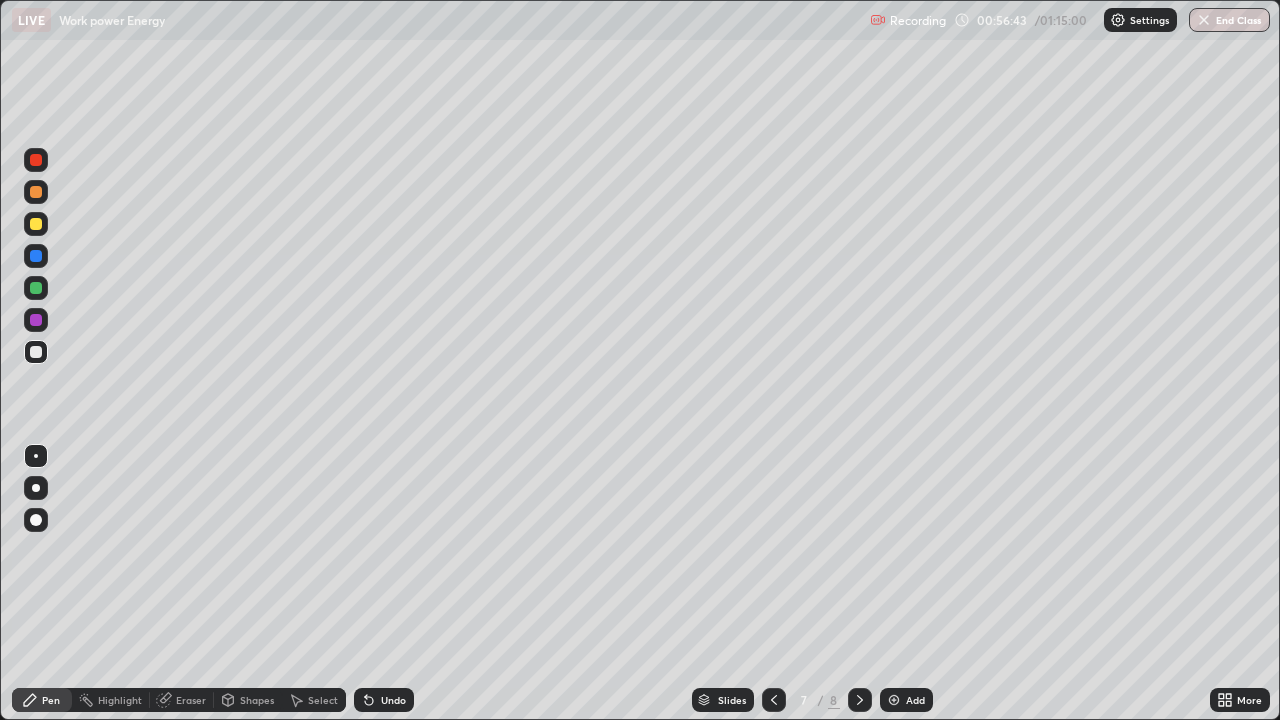 click on "Eraser" at bounding box center [191, 700] 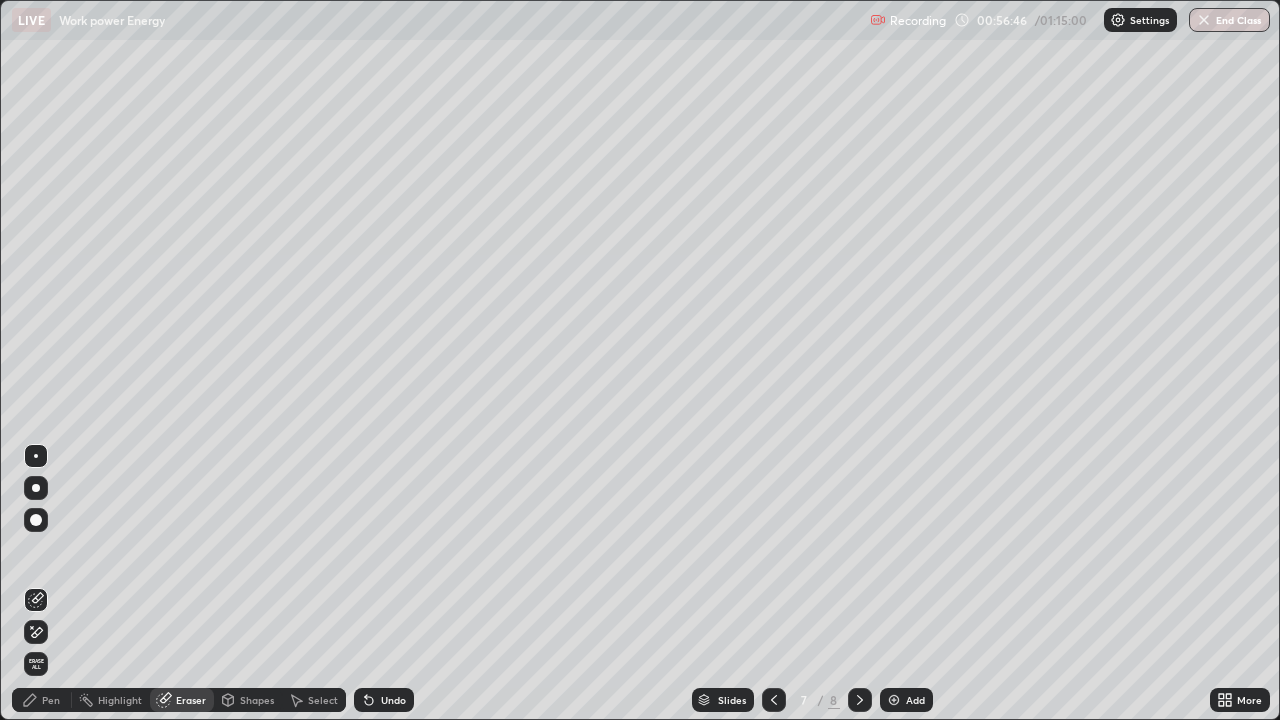 click on "Pen" at bounding box center (51, 700) 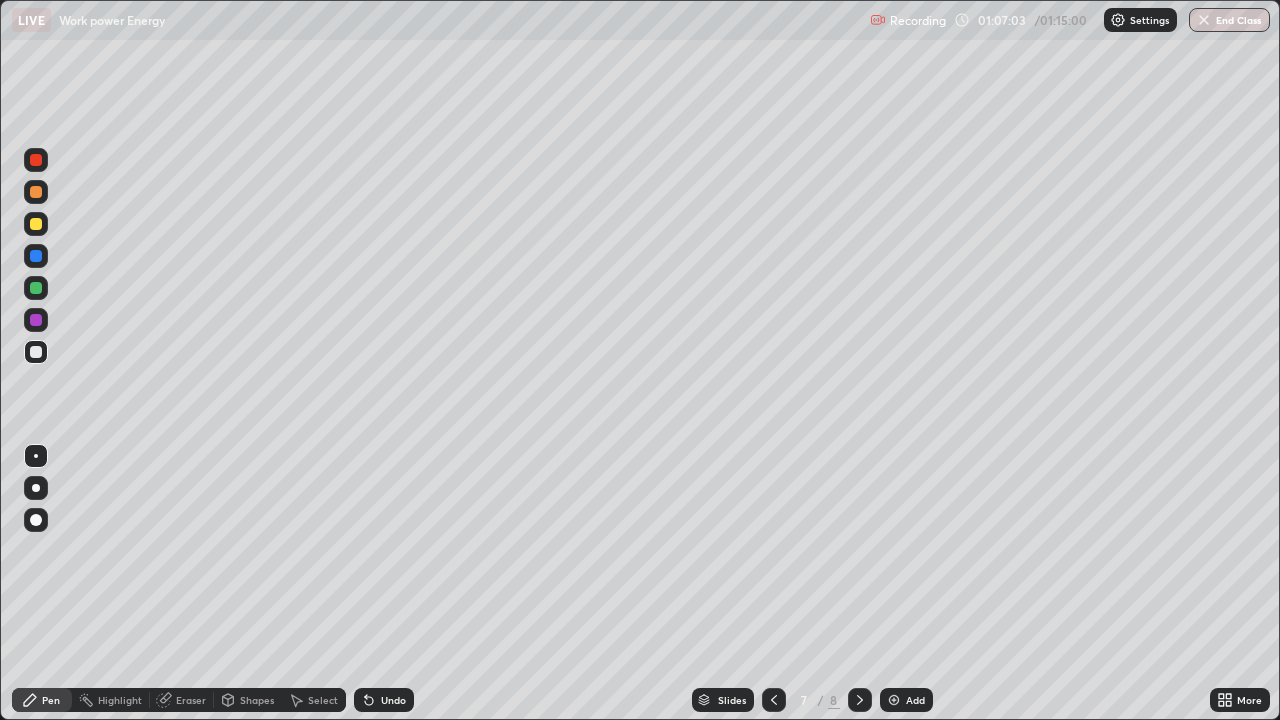 click on "Add" at bounding box center [906, 700] 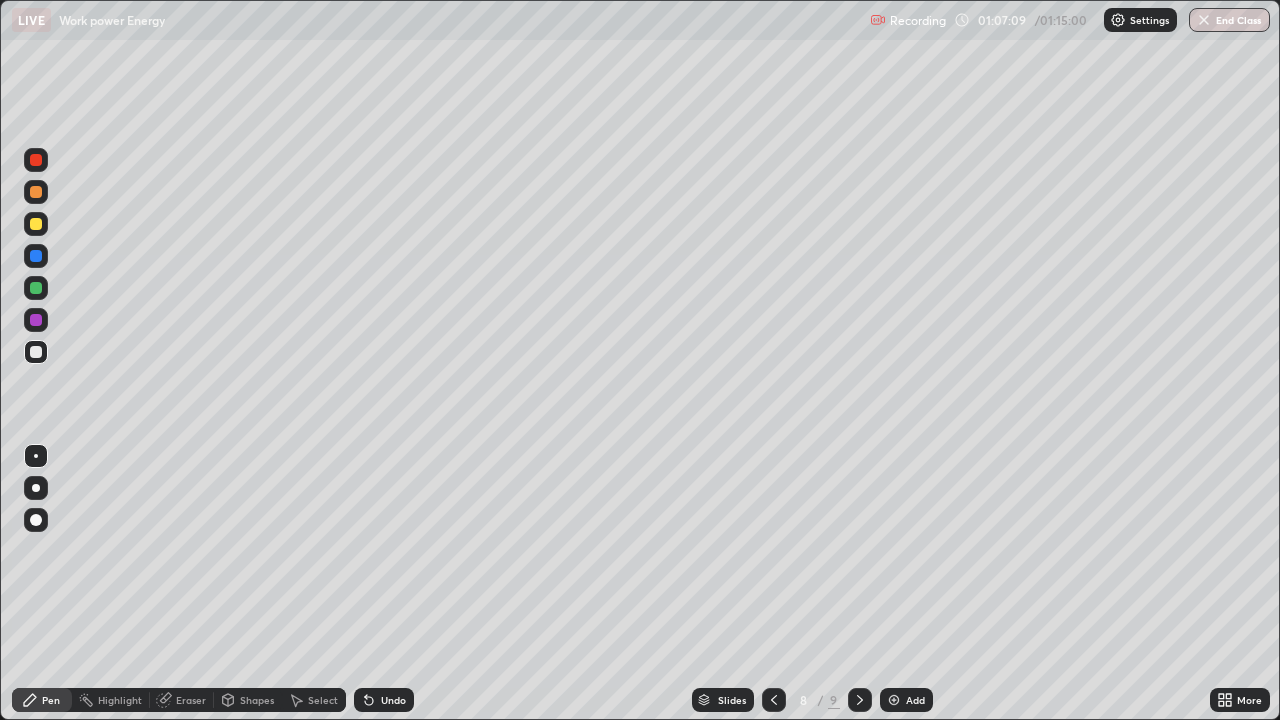click on "Undo" at bounding box center (393, 700) 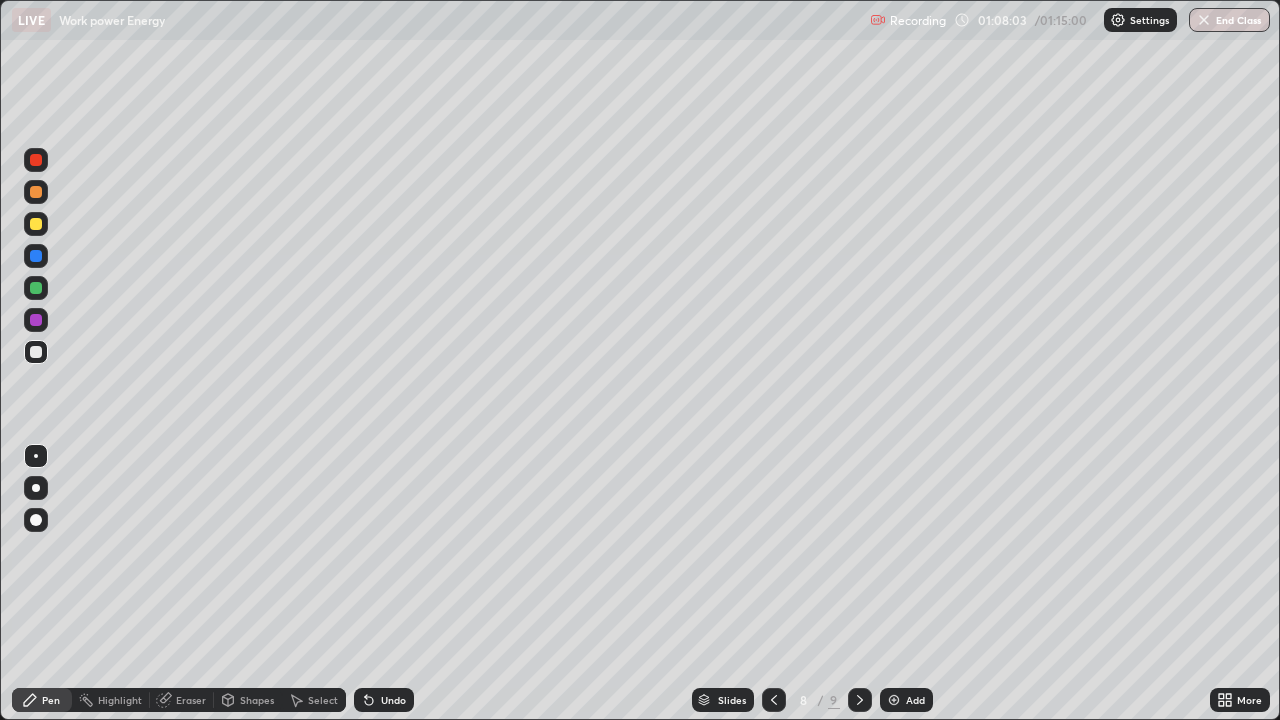 click on "Undo" at bounding box center [384, 700] 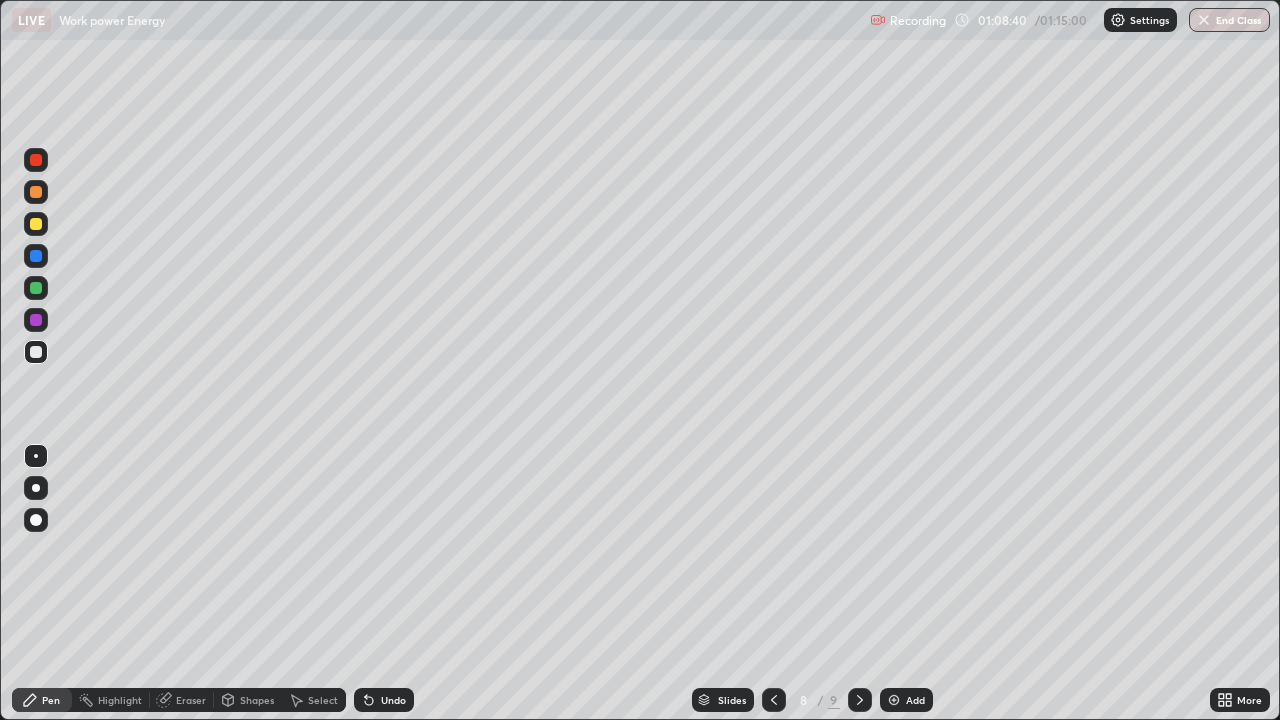click on "Work power Energy" at bounding box center (112, 20) 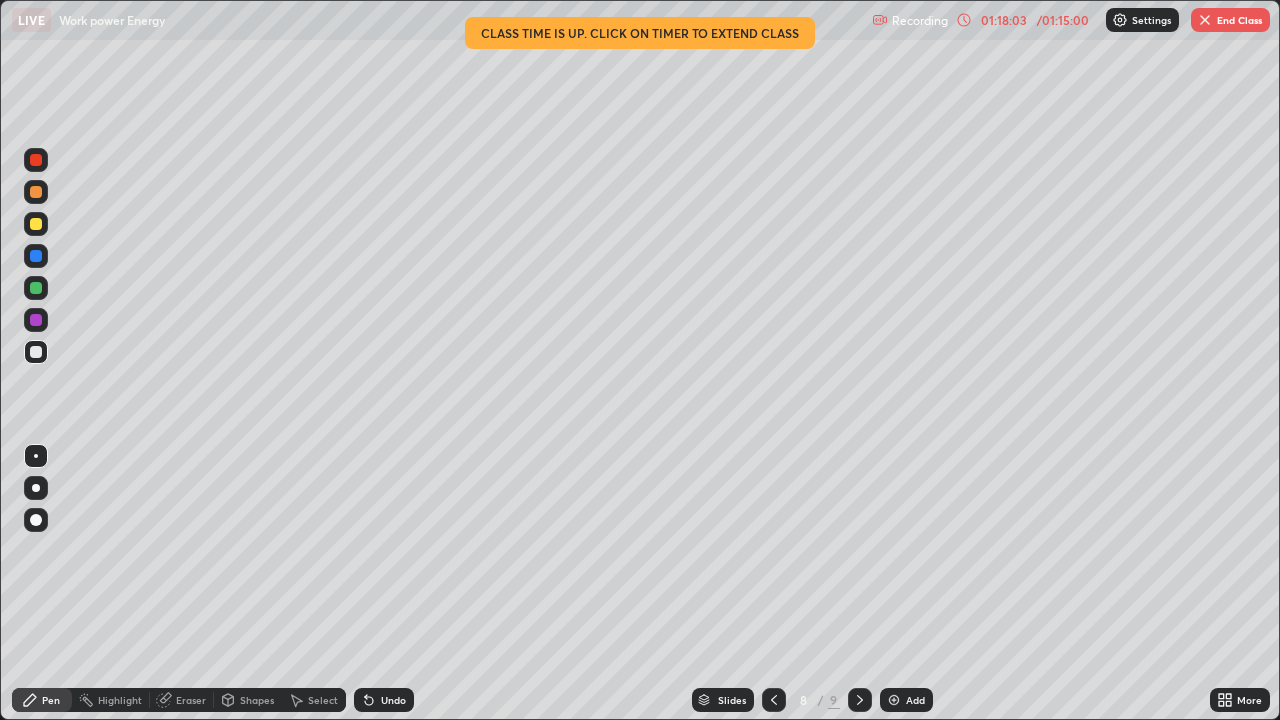 click 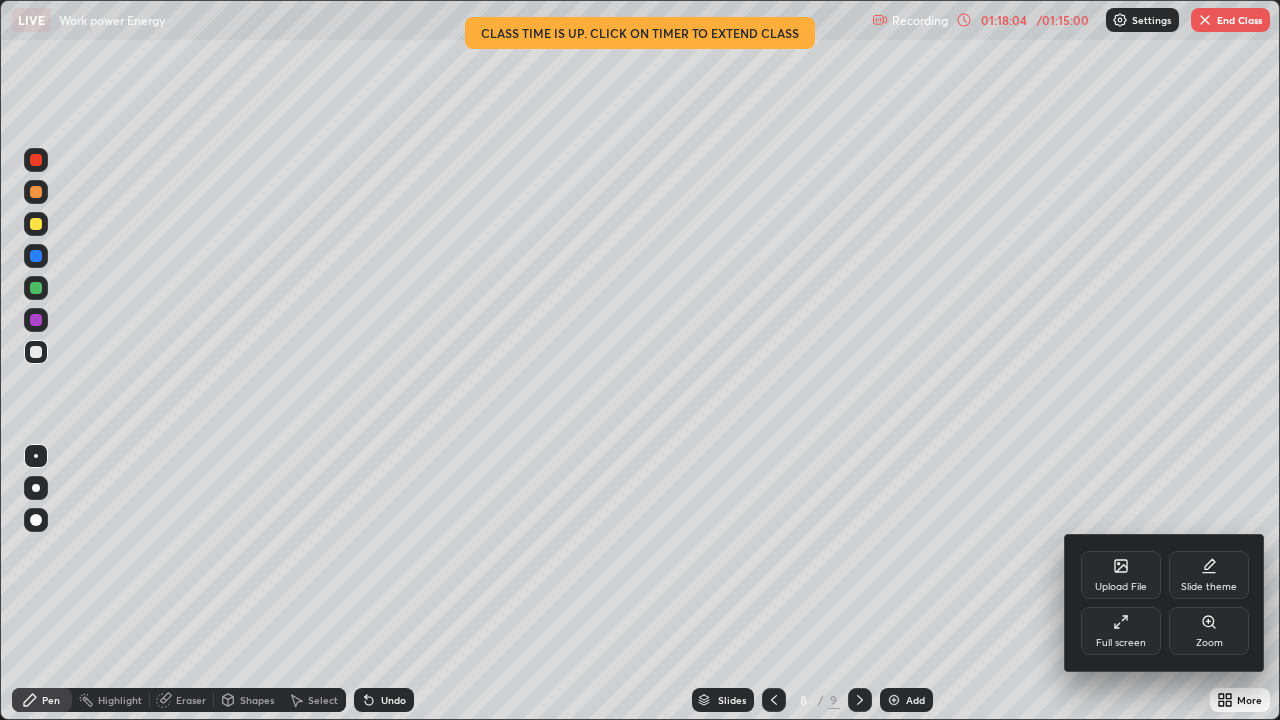 click on "Upload File" at bounding box center [1121, 575] 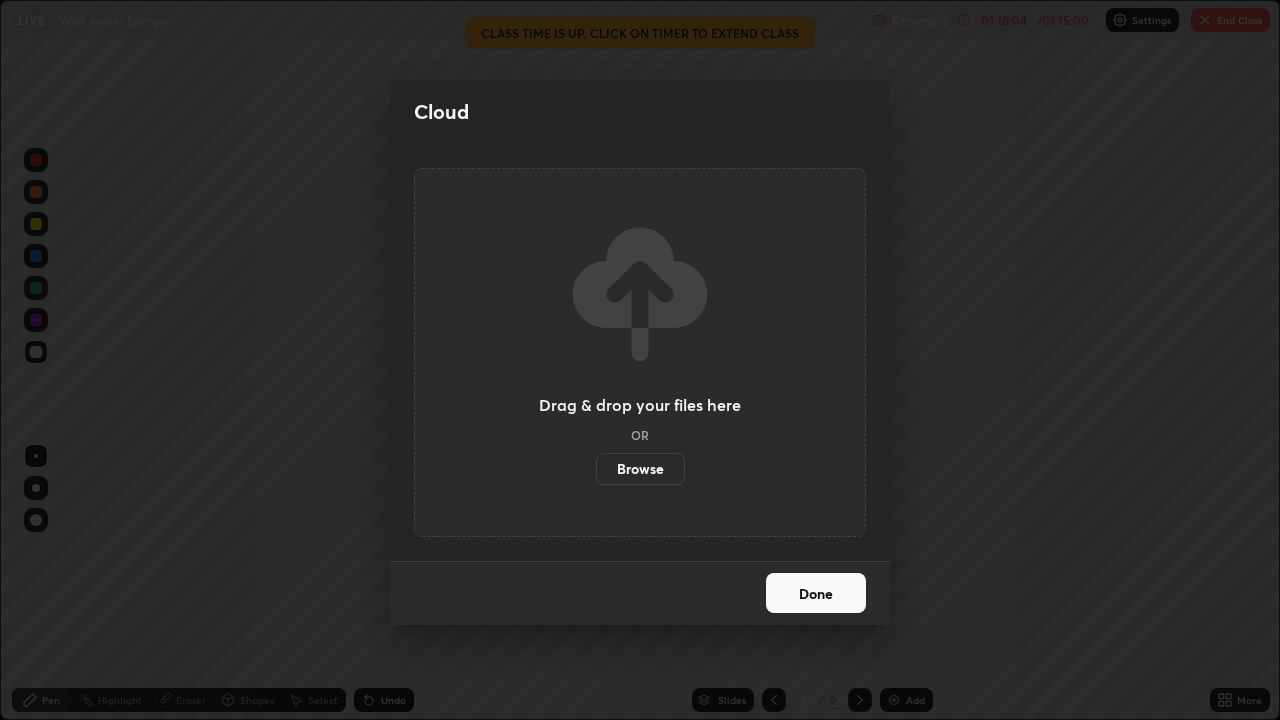 click on "Cloud Drag & drop your files here OR Browse Done" at bounding box center (640, 360) 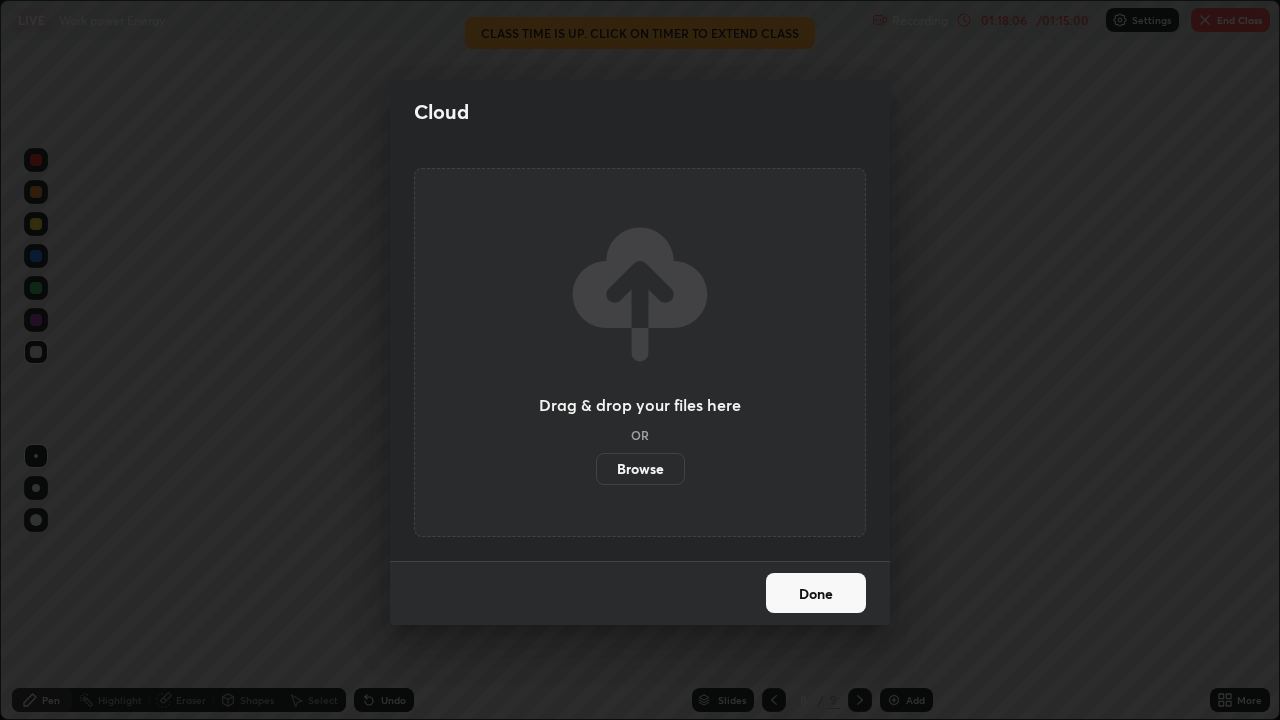 click on "Done" at bounding box center (816, 593) 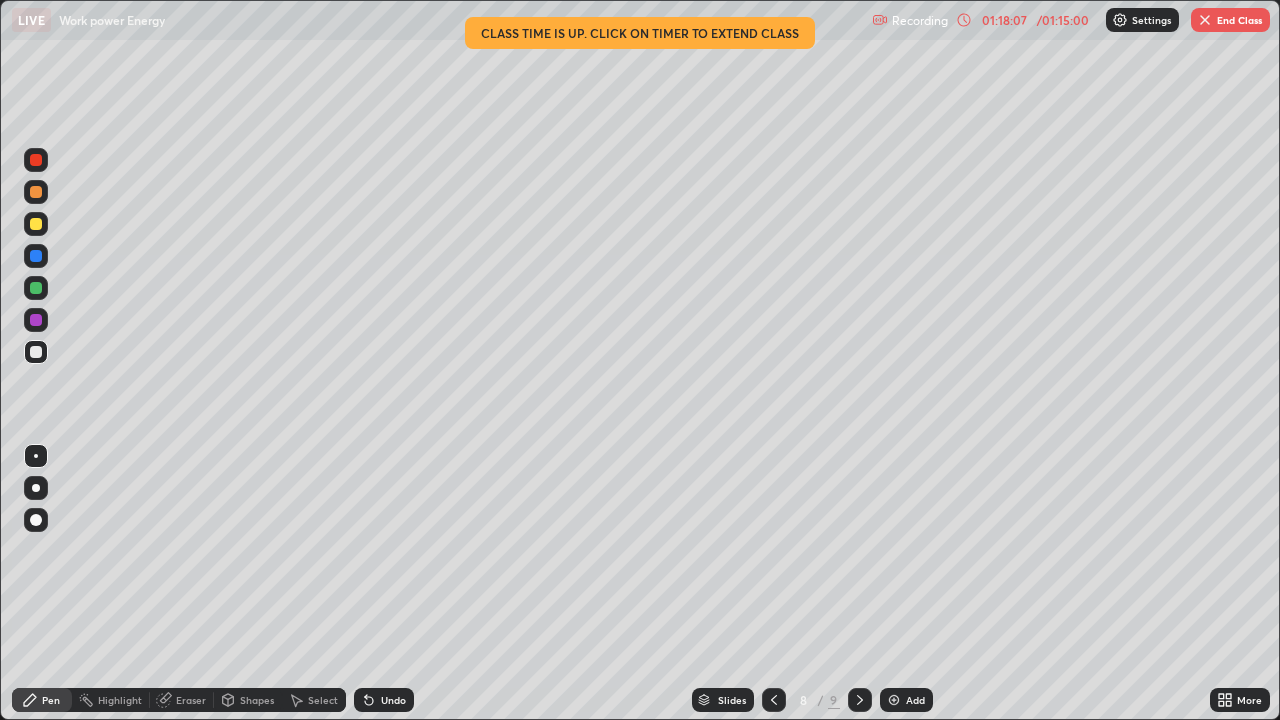 click 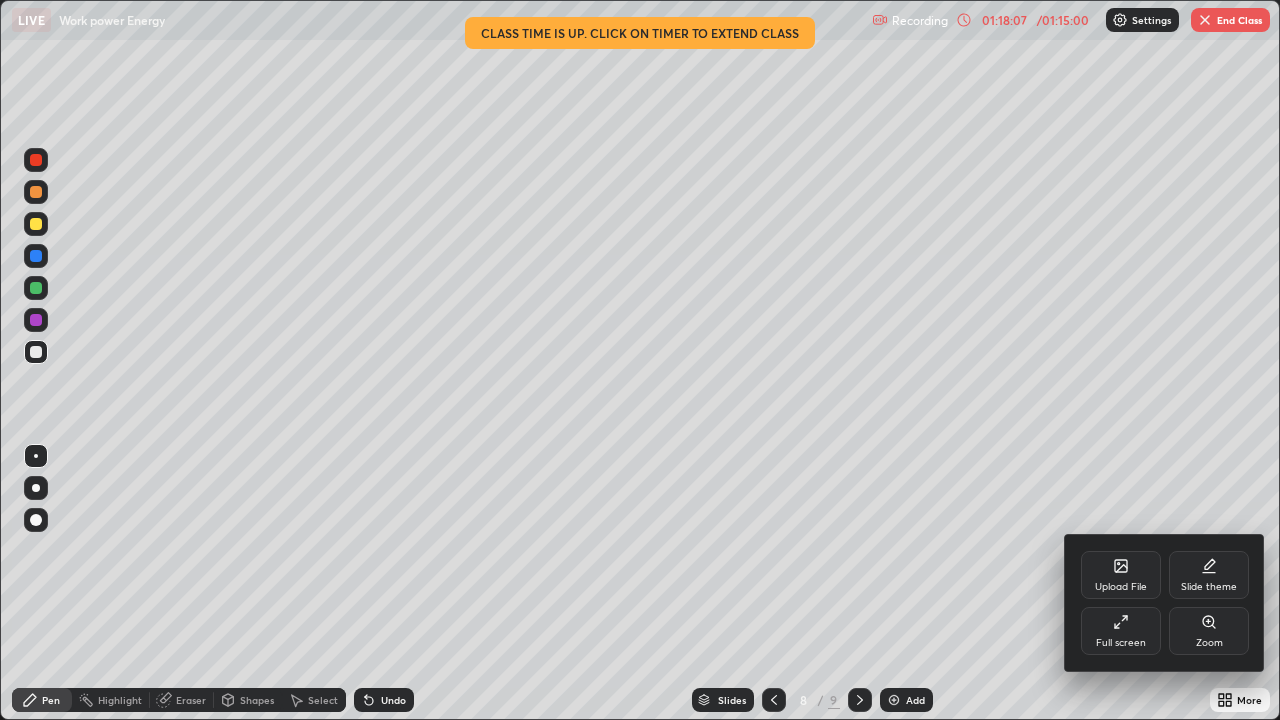 click on "Full screen" at bounding box center (1121, 643) 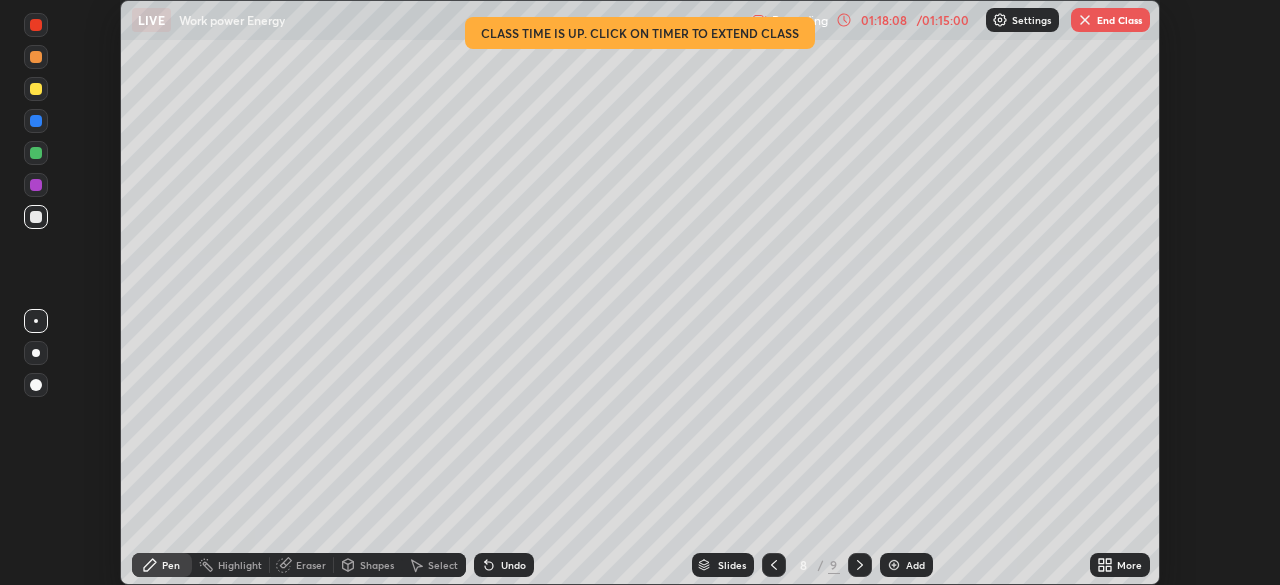 scroll, scrollTop: 585, scrollLeft: 1280, axis: both 